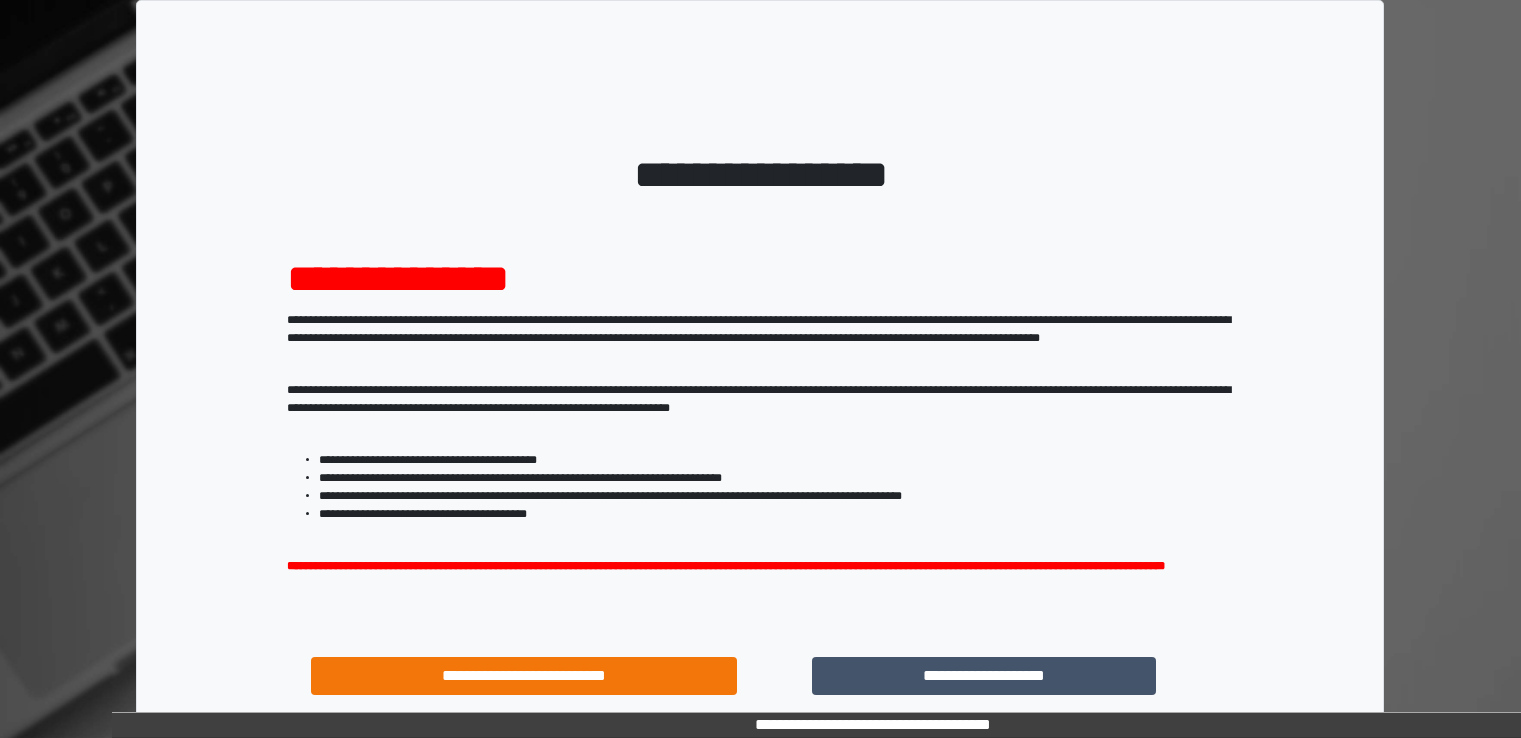 scroll, scrollTop: 0, scrollLeft: 0, axis: both 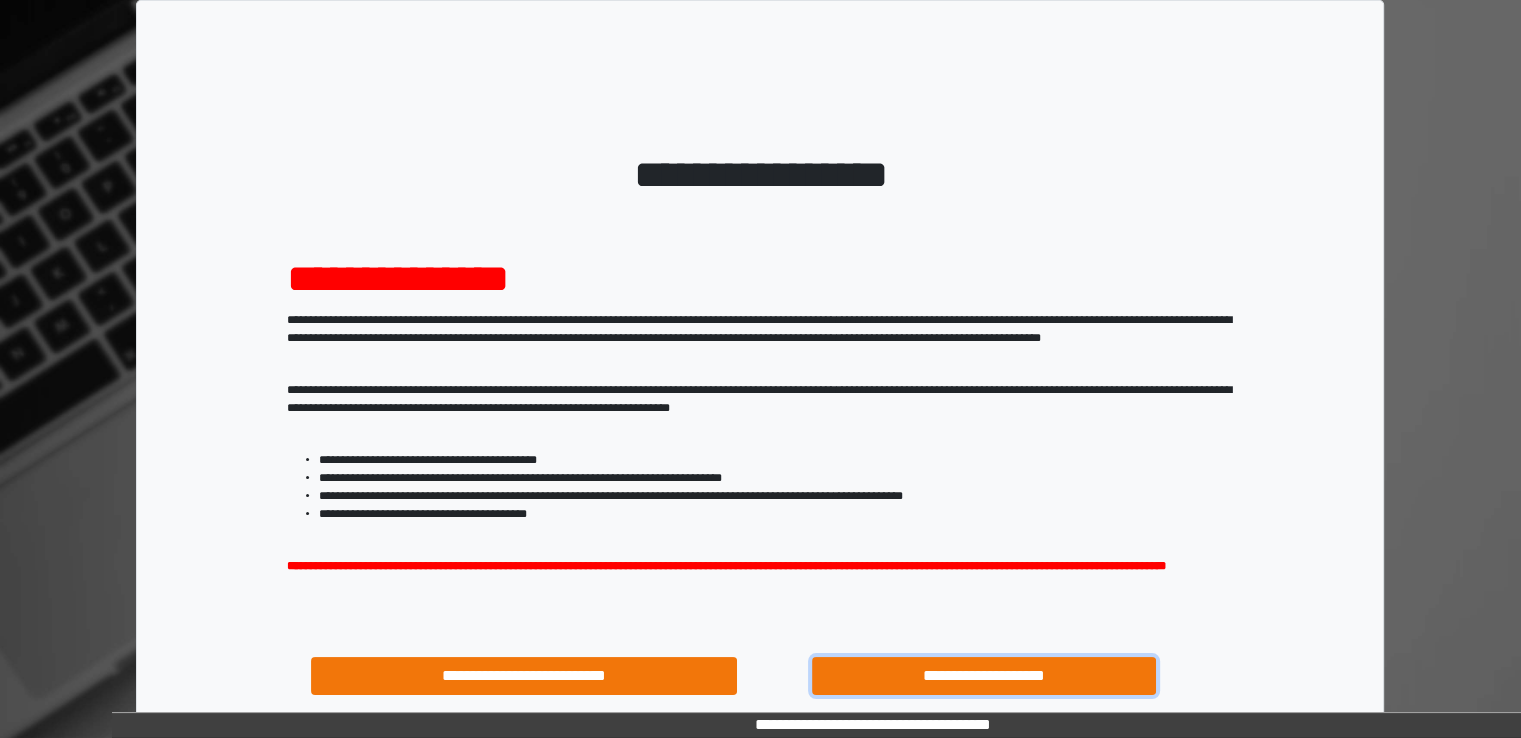click on "**********" at bounding box center [984, 676] 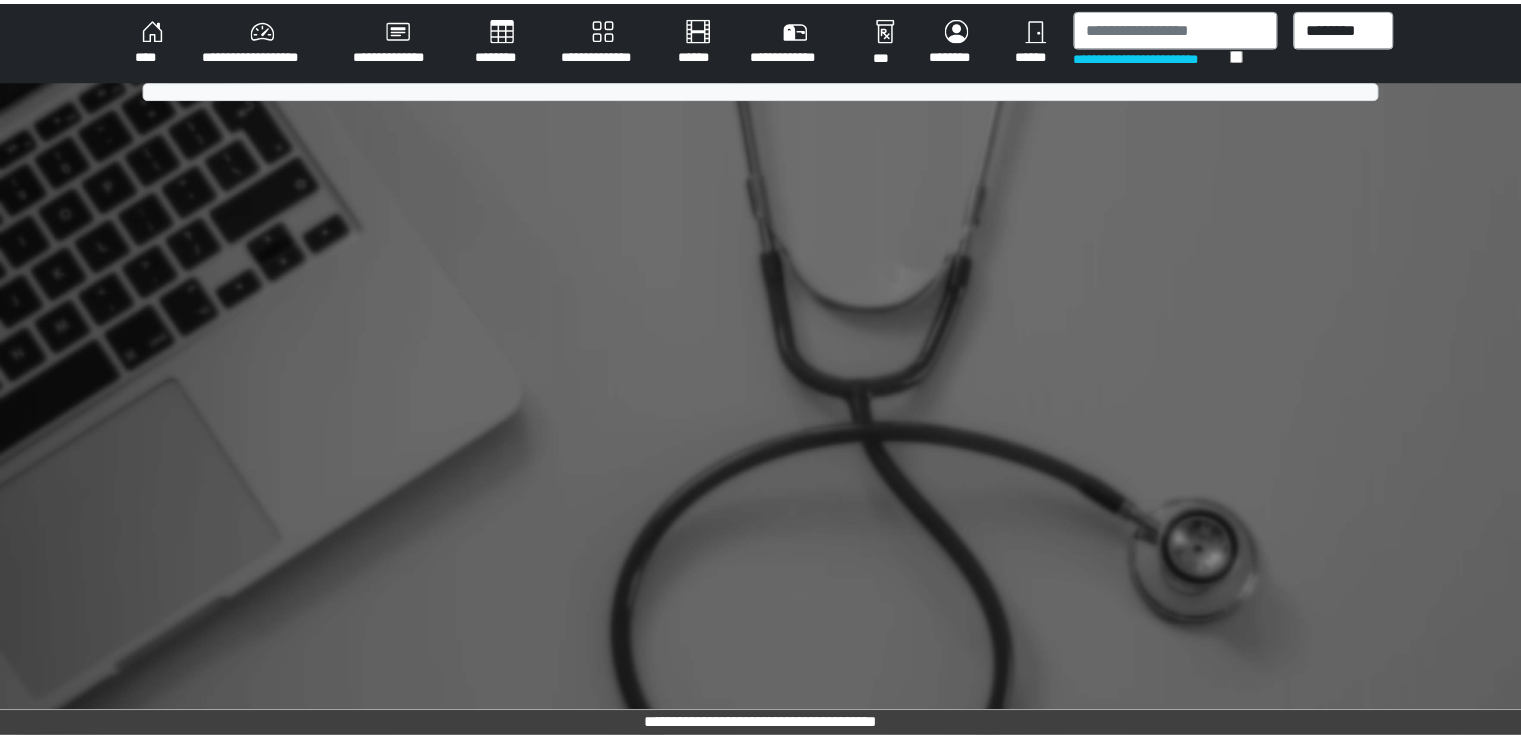 scroll, scrollTop: 0, scrollLeft: 0, axis: both 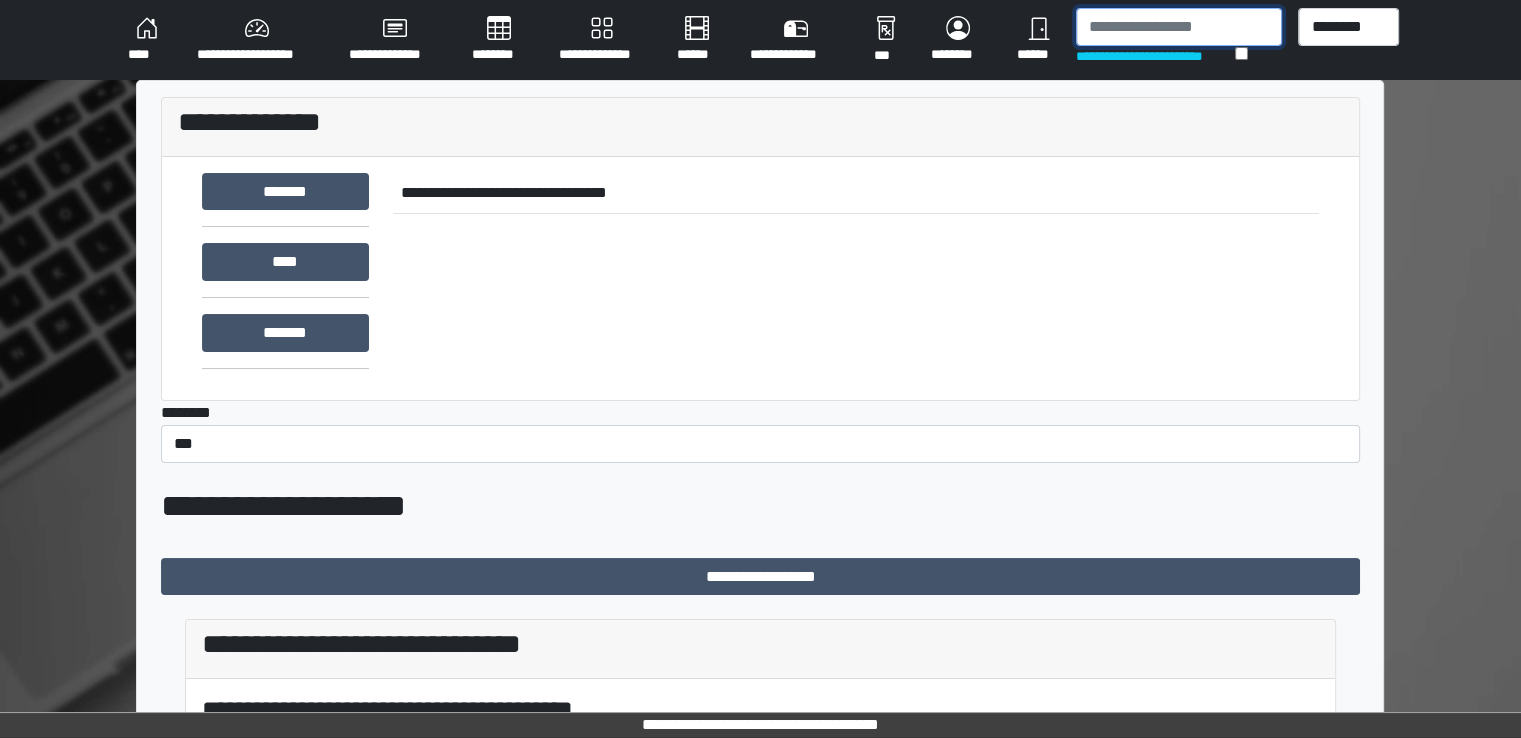click at bounding box center [1179, 27] 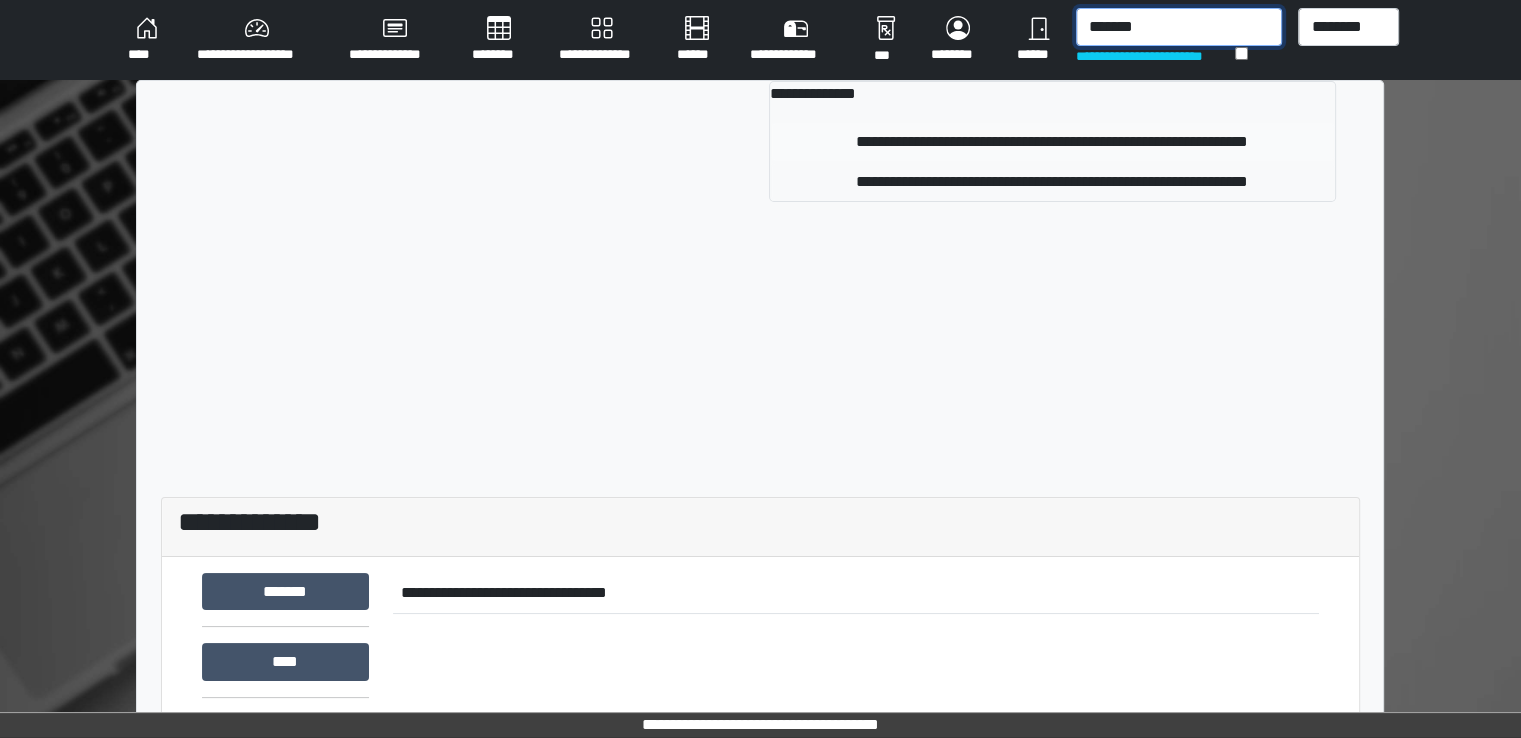 type on "*******" 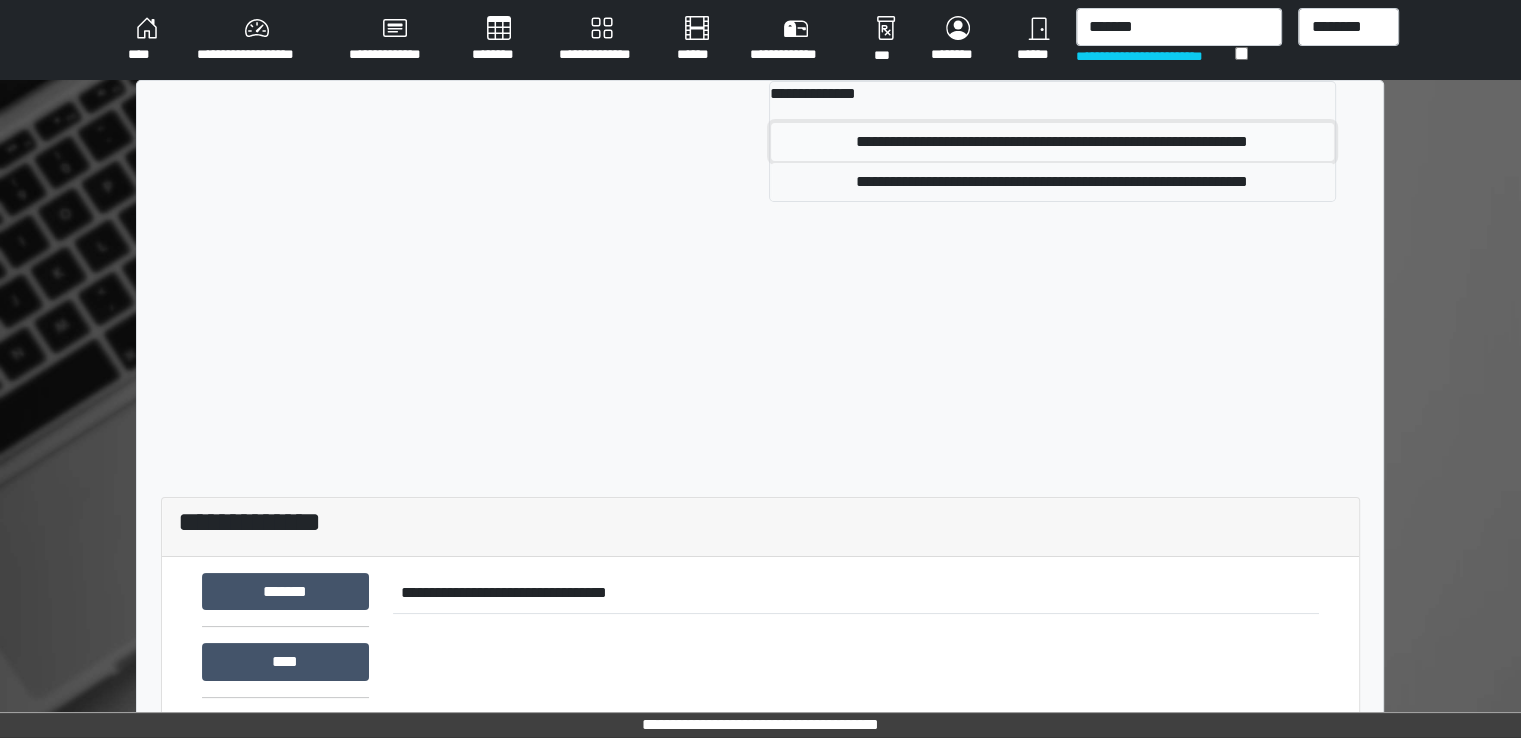 click on "**********" at bounding box center [1052, 142] 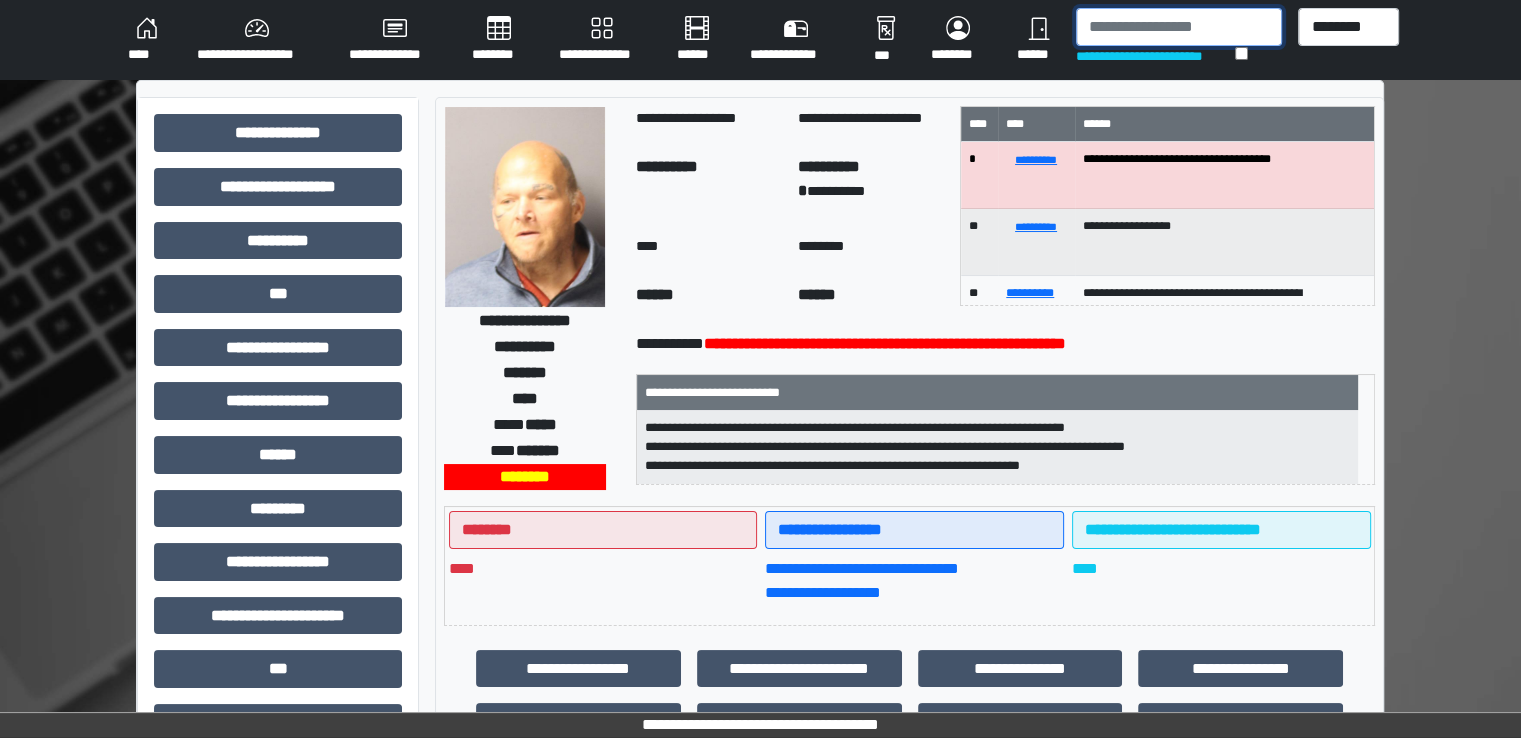 click at bounding box center [1179, 27] 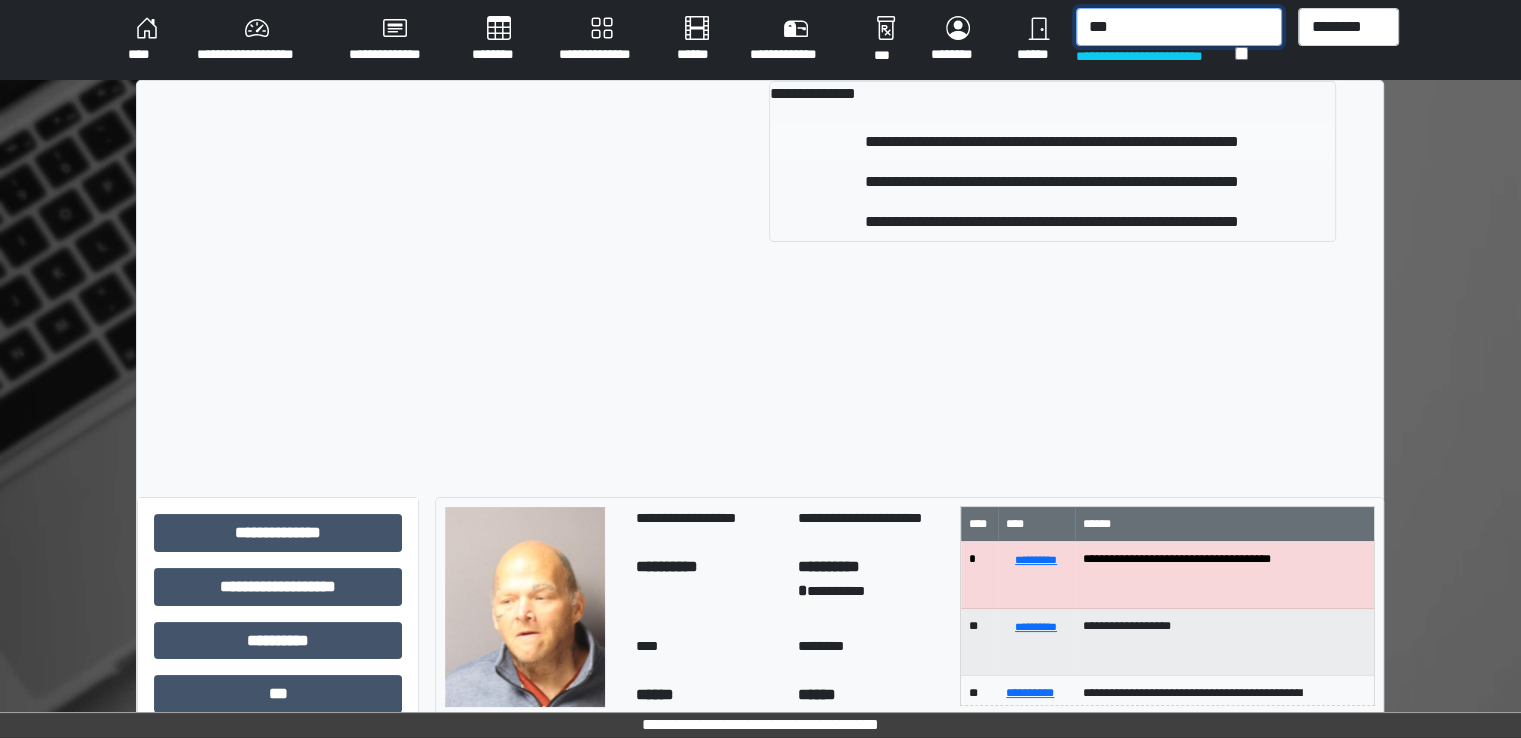 type on "***" 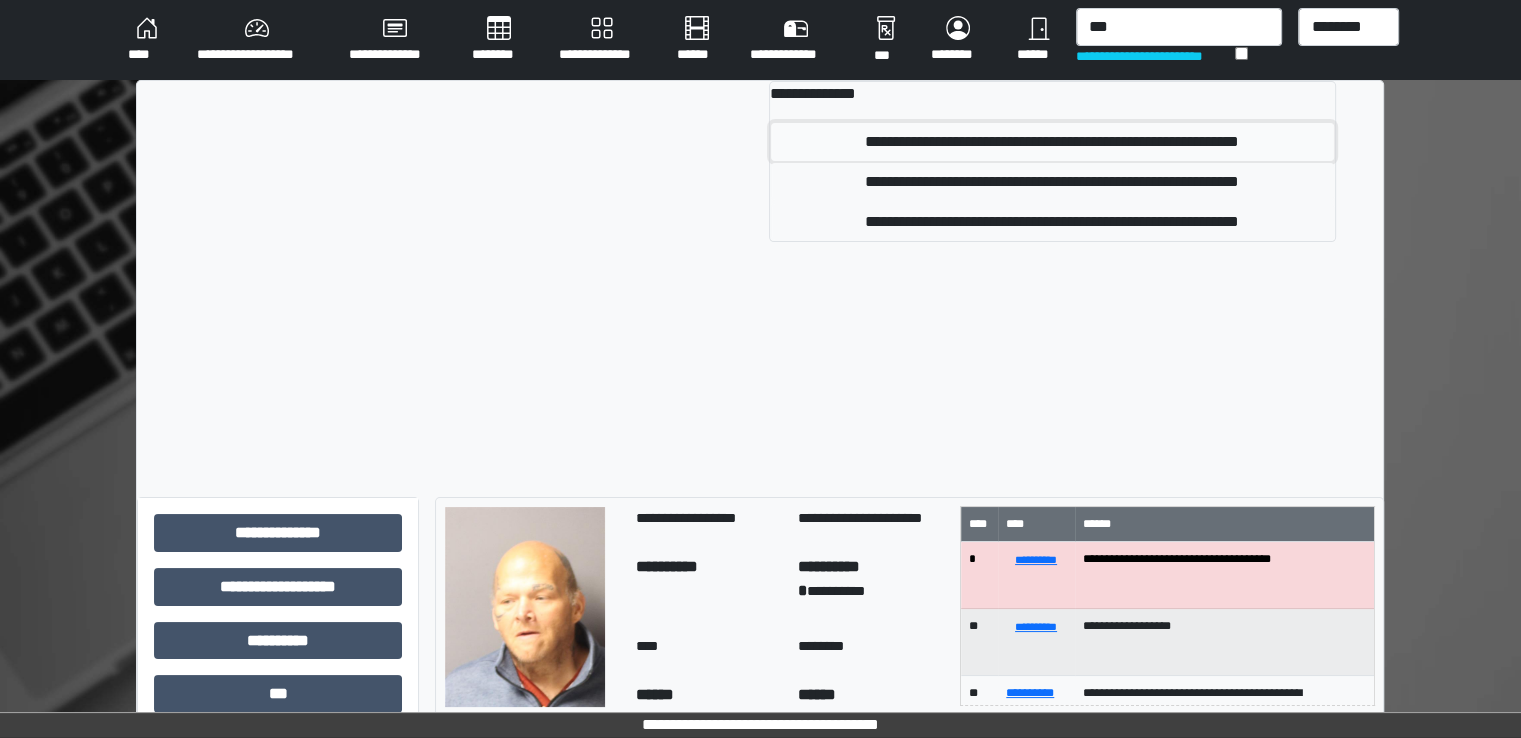 click on "**********" at bounding box center (1052, 142) 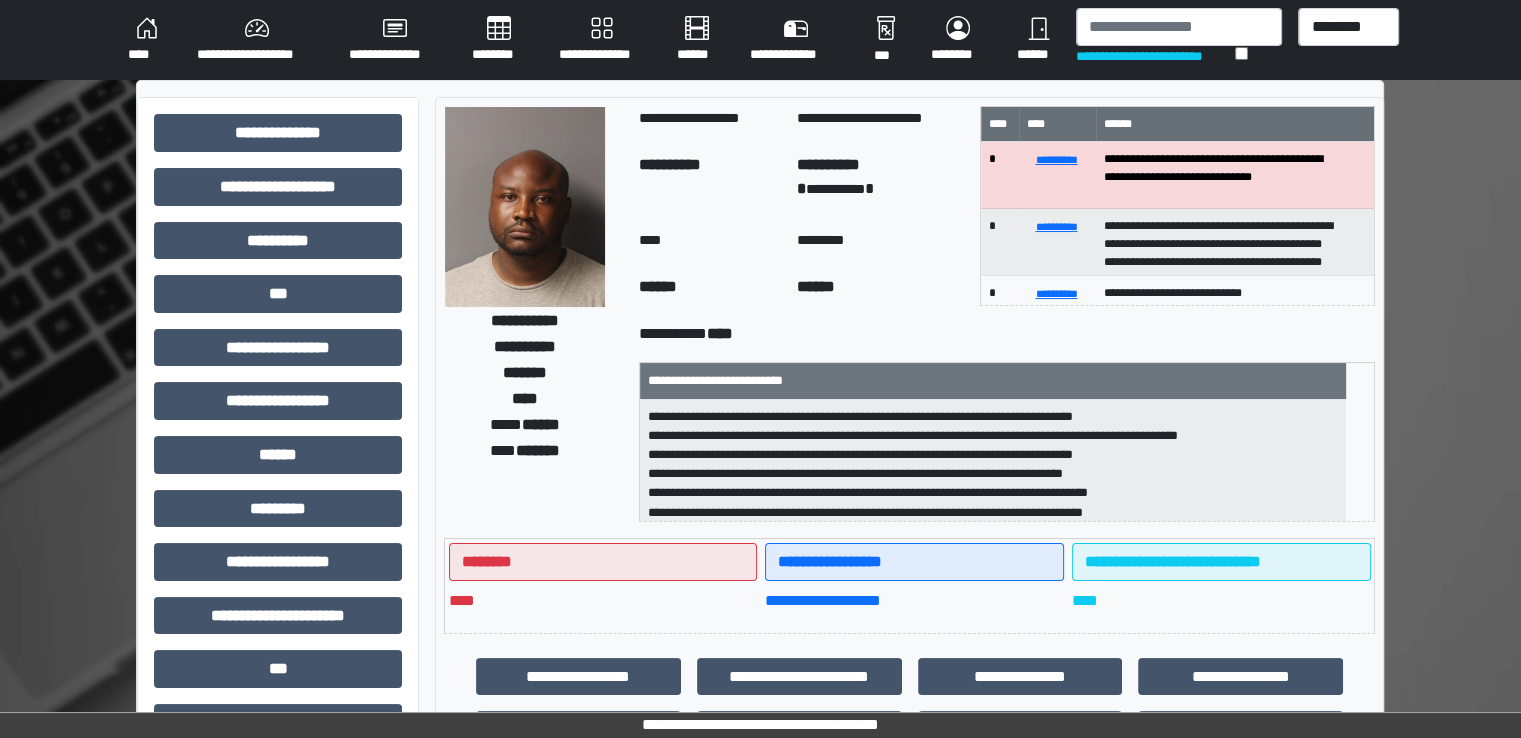 click at bounding box center [525, 207] 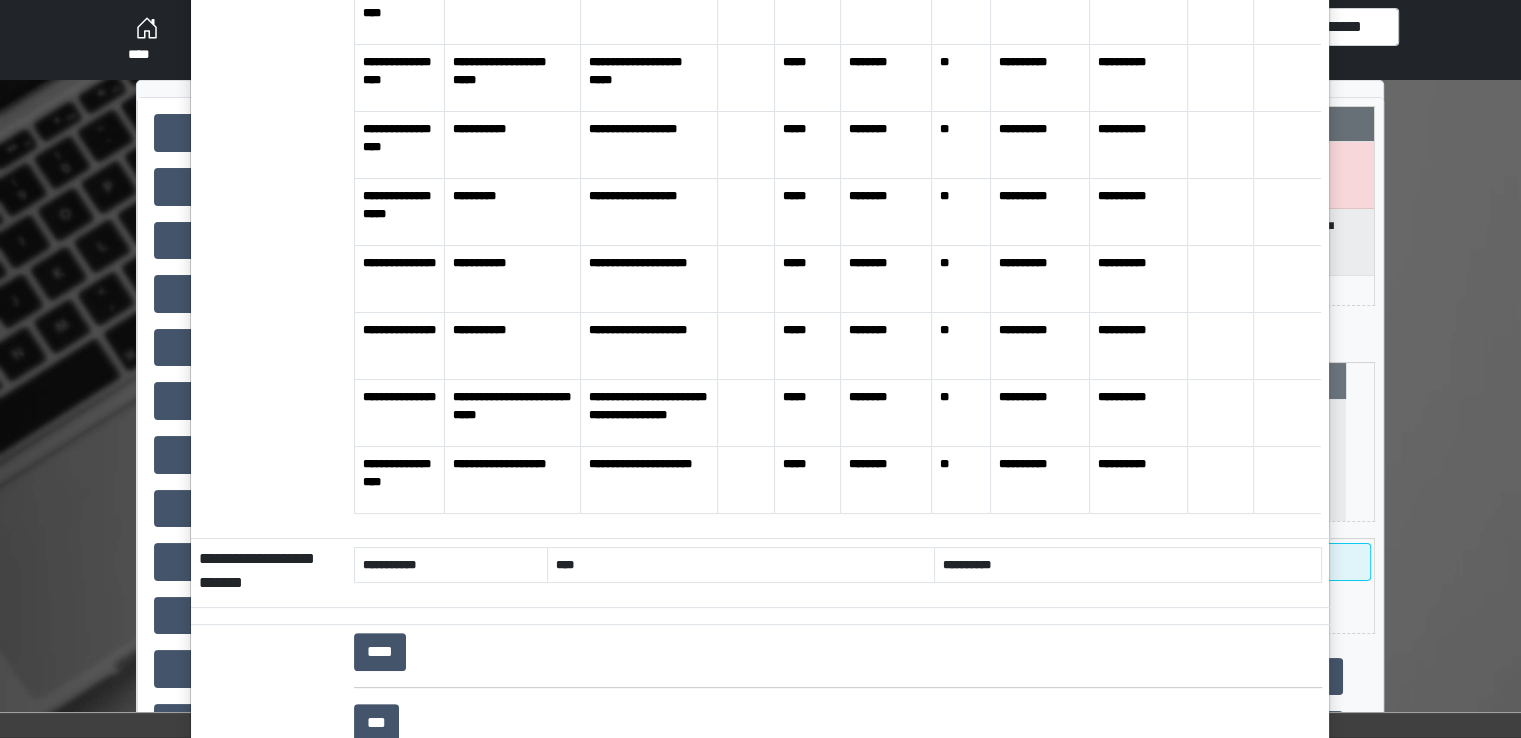 scroll, scrollTop: 133, scrollLeft: 0, axis: vertical 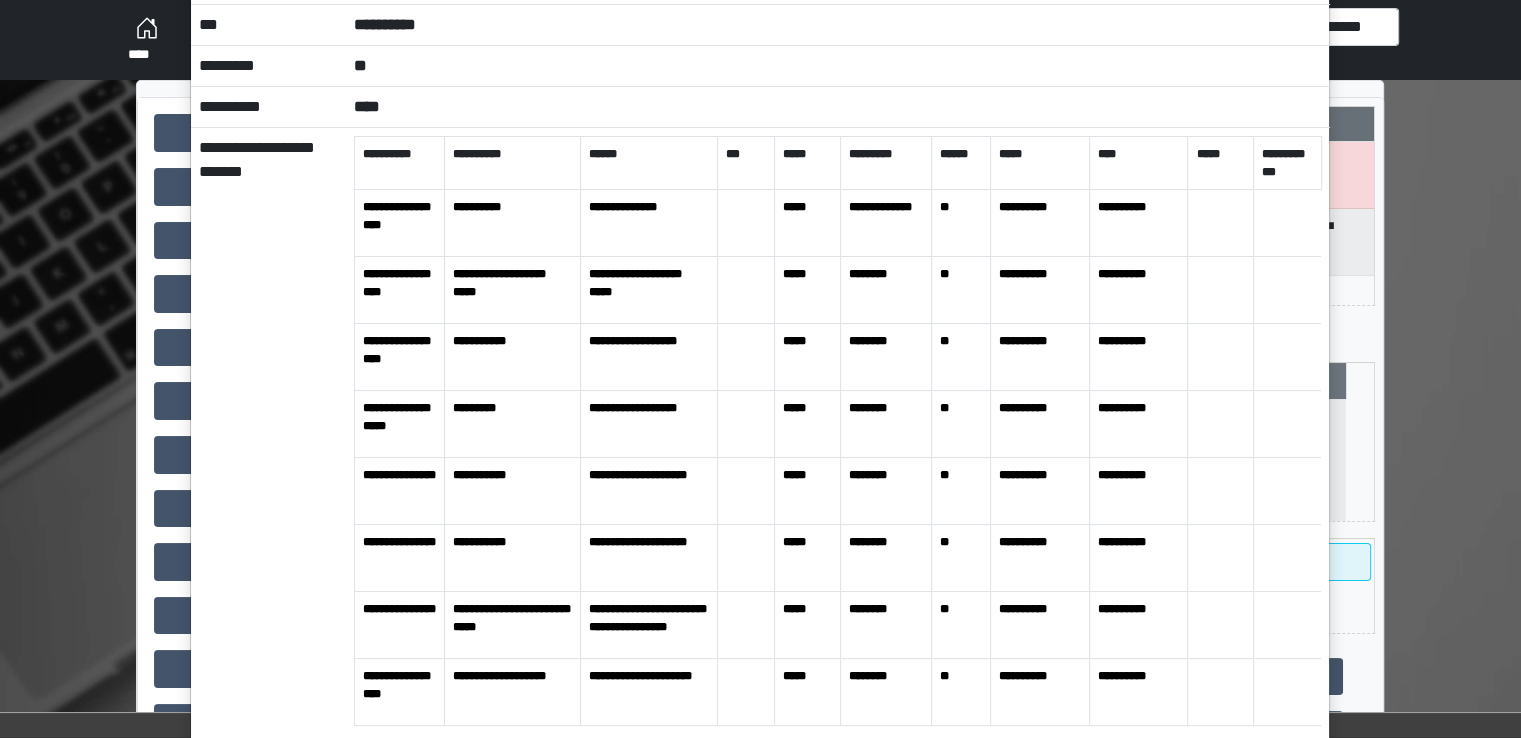 click on "**********" at bounding box center (760, 369) 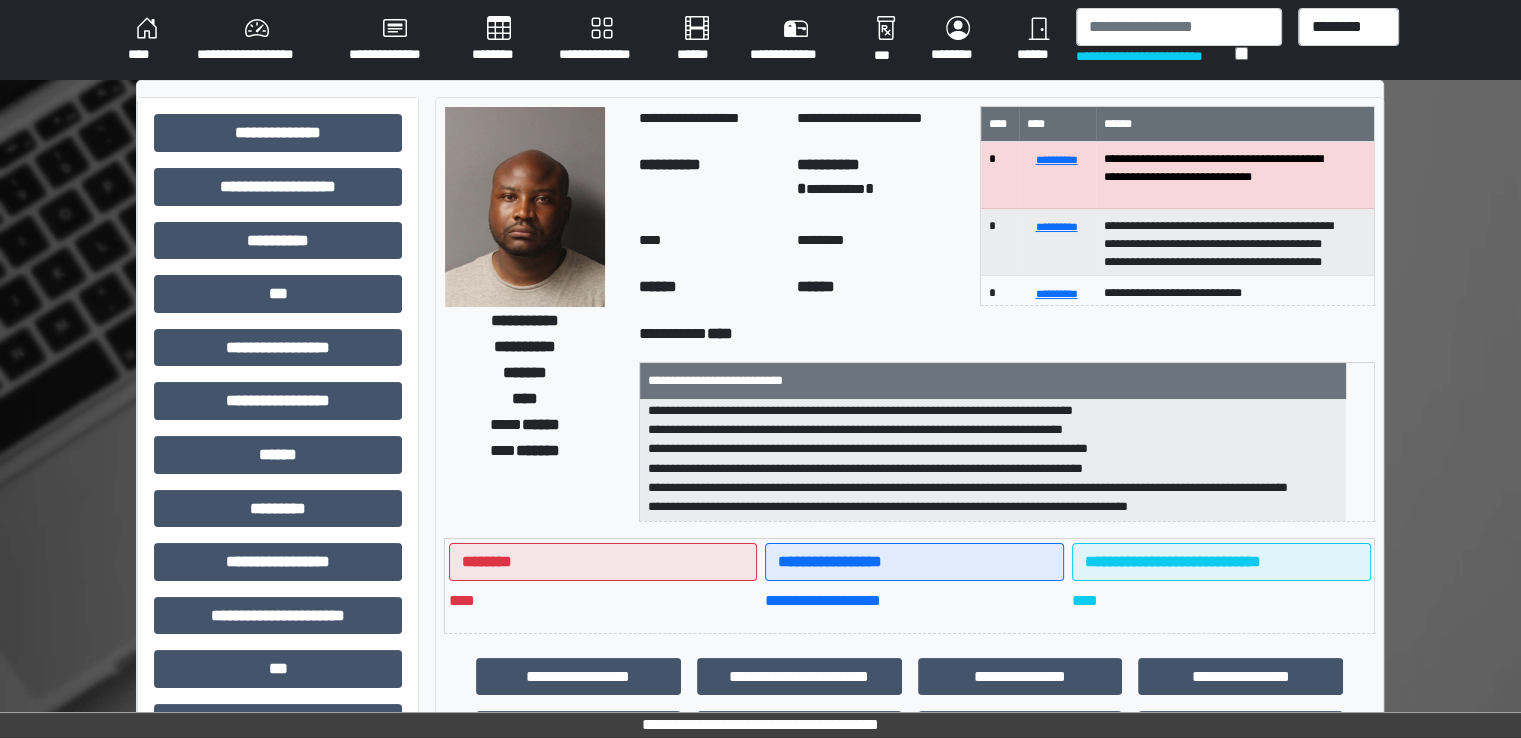 scroll, scrollTop: 64, scrollLeft: 0, axis: vertical 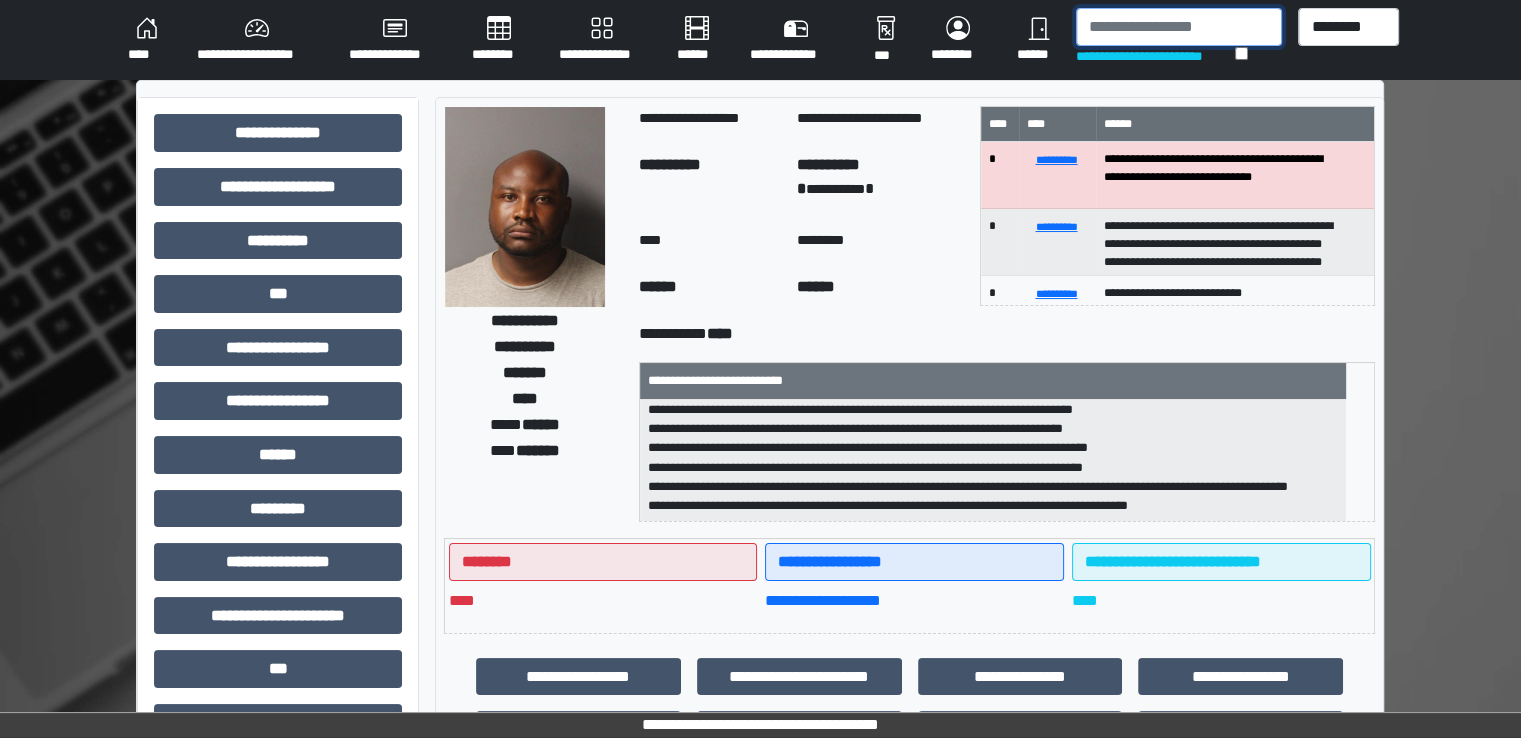 click at bounding box center [1179, 27] 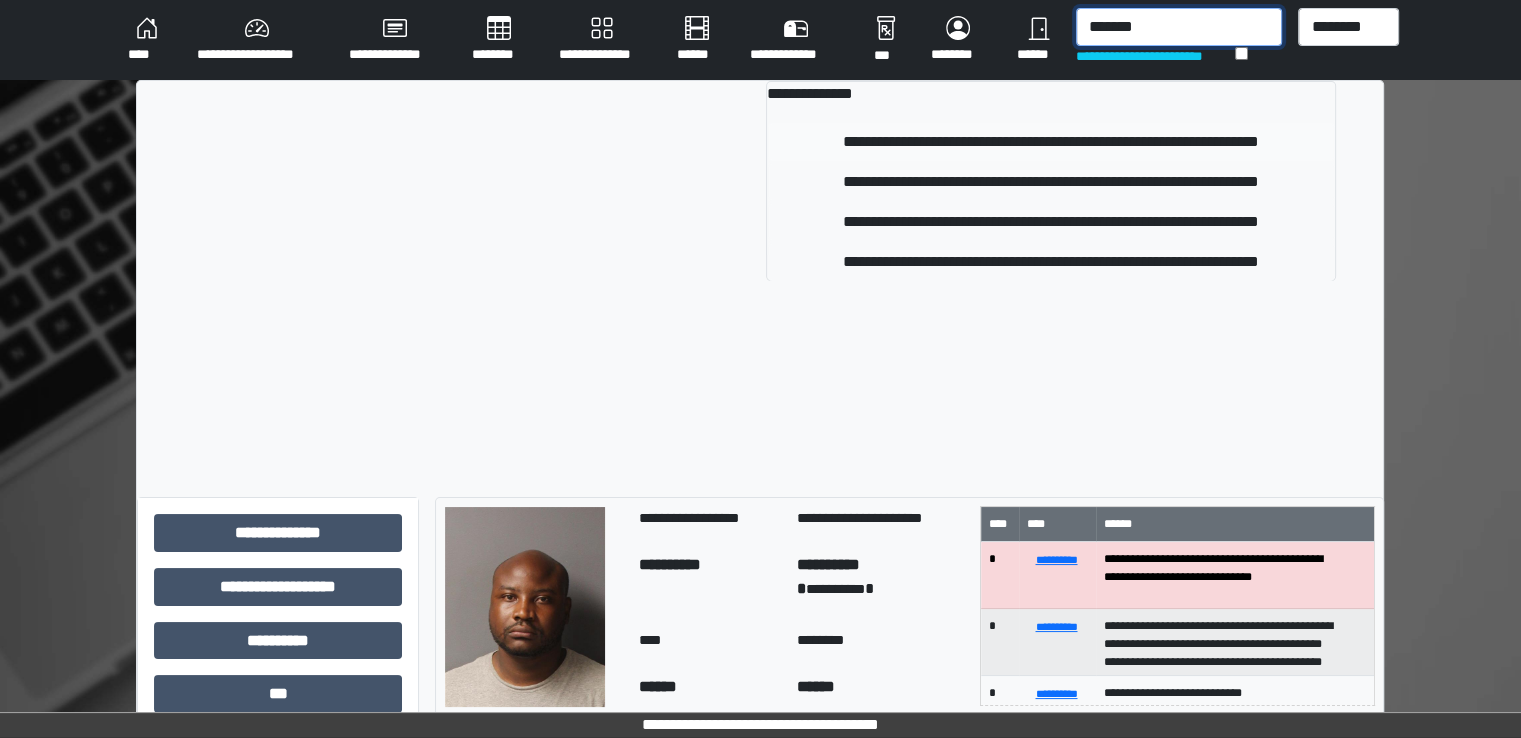 type on "*******" 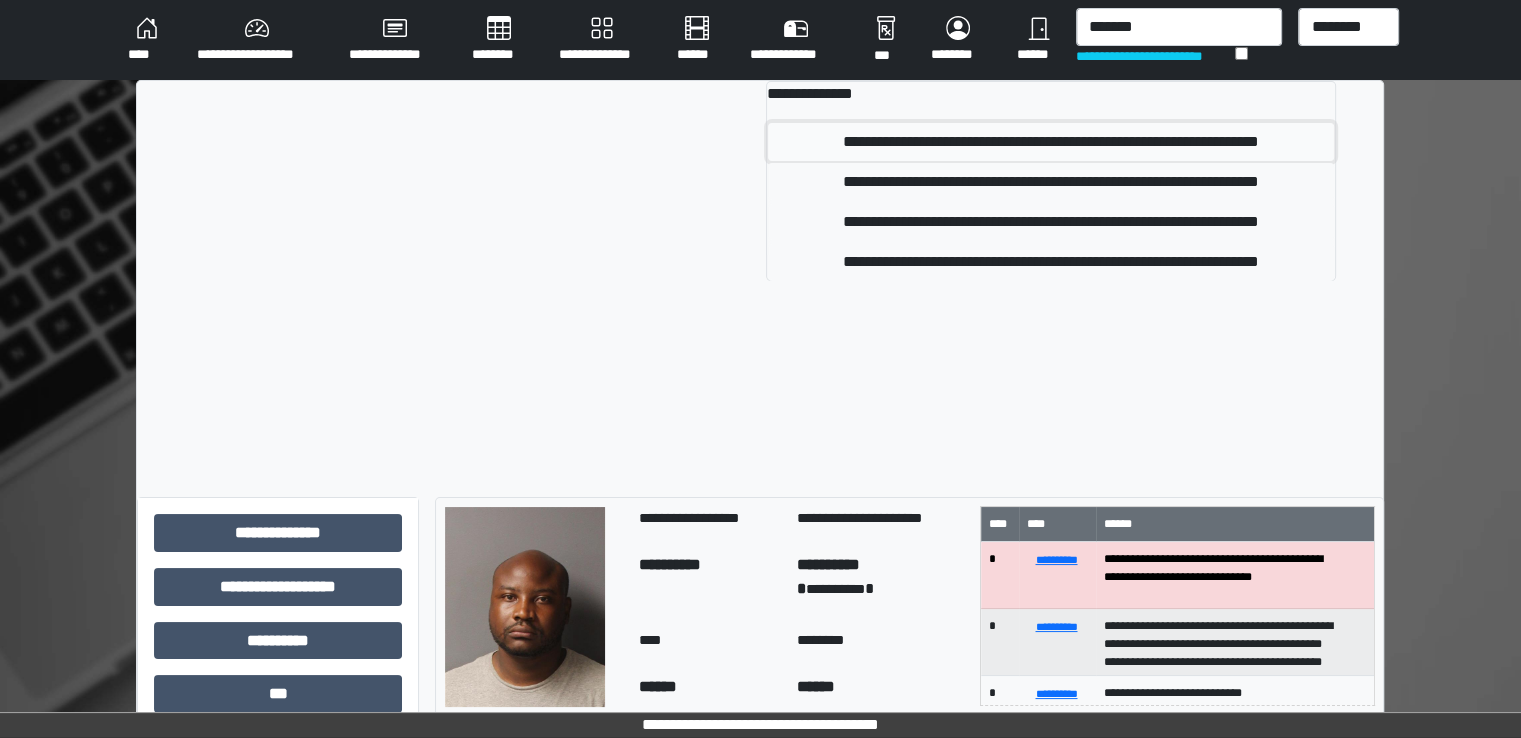 click on "**********" at bounding box center [1051, 142] 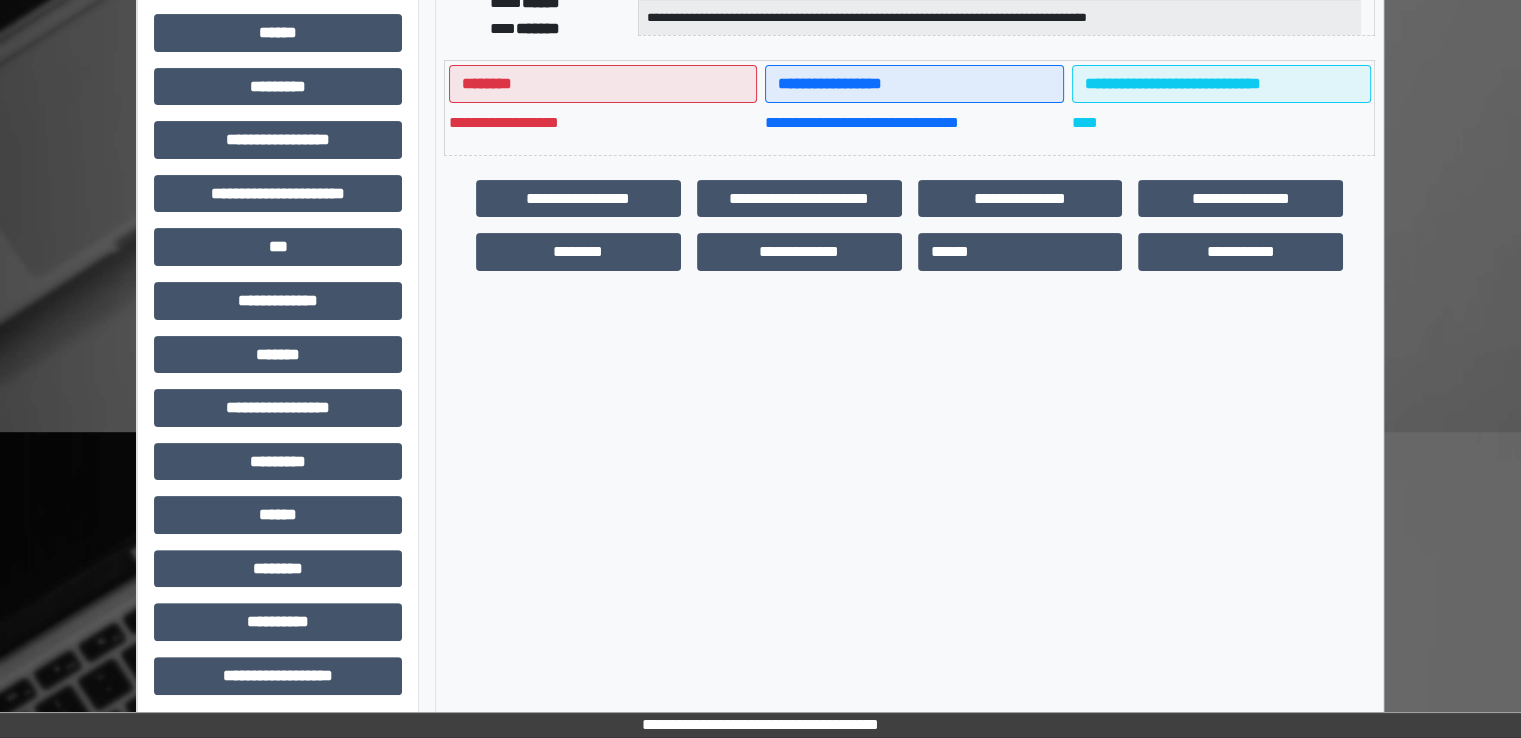 scroll, scrollTop: 420, scrollLeft: 0, axis: vertical 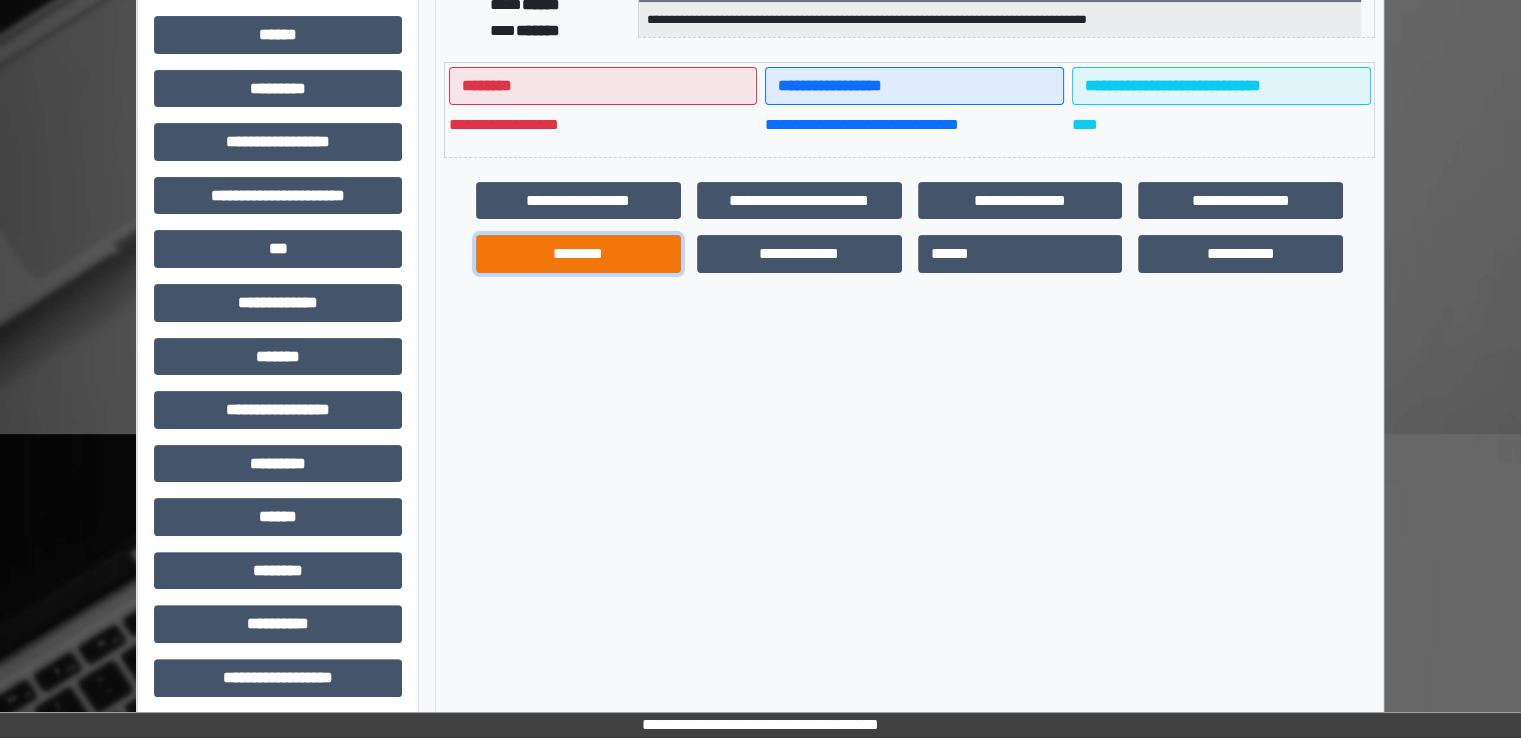 click on "********" at bounding box center (578, 254) 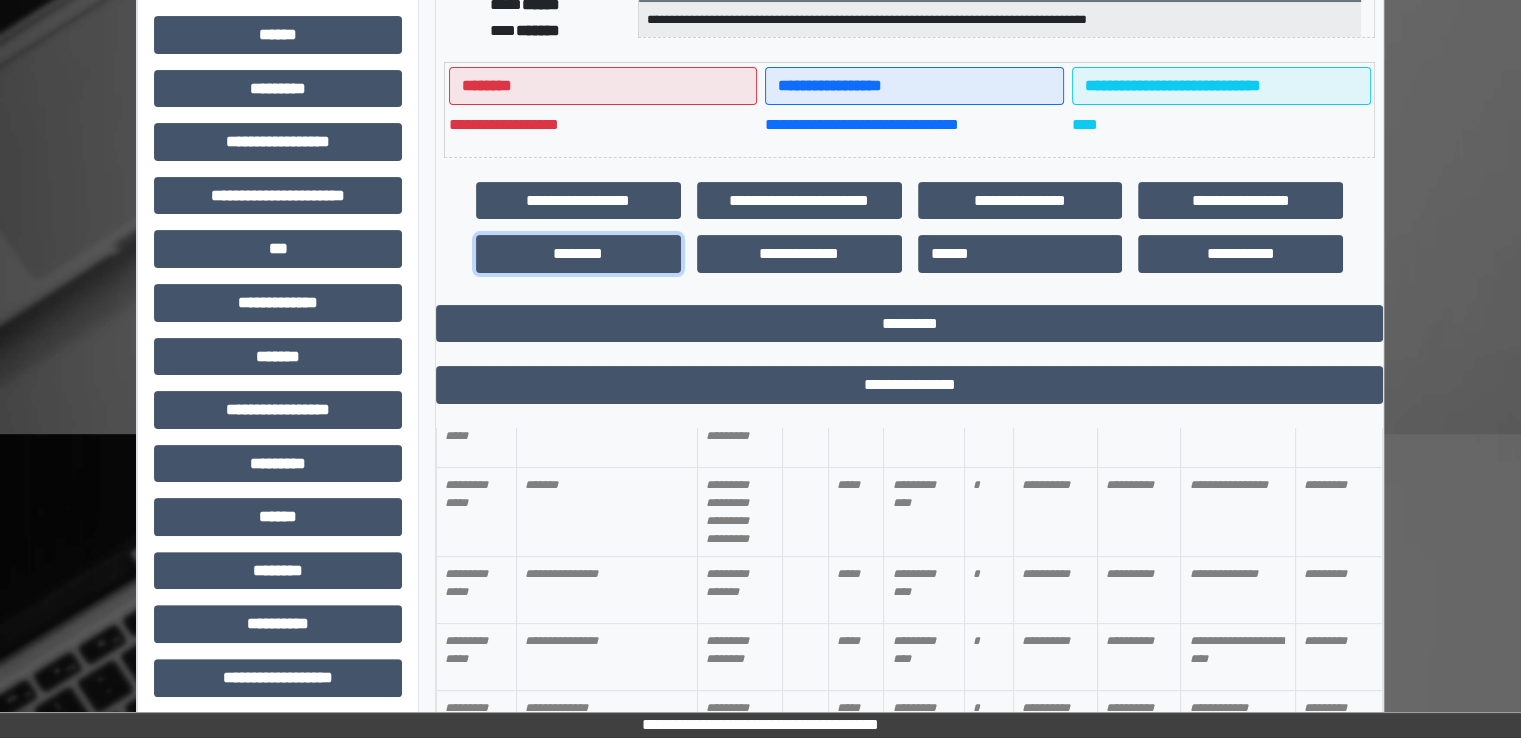 scroll, scrollTop: 1968, scrollLeft: 0, axis: vertical 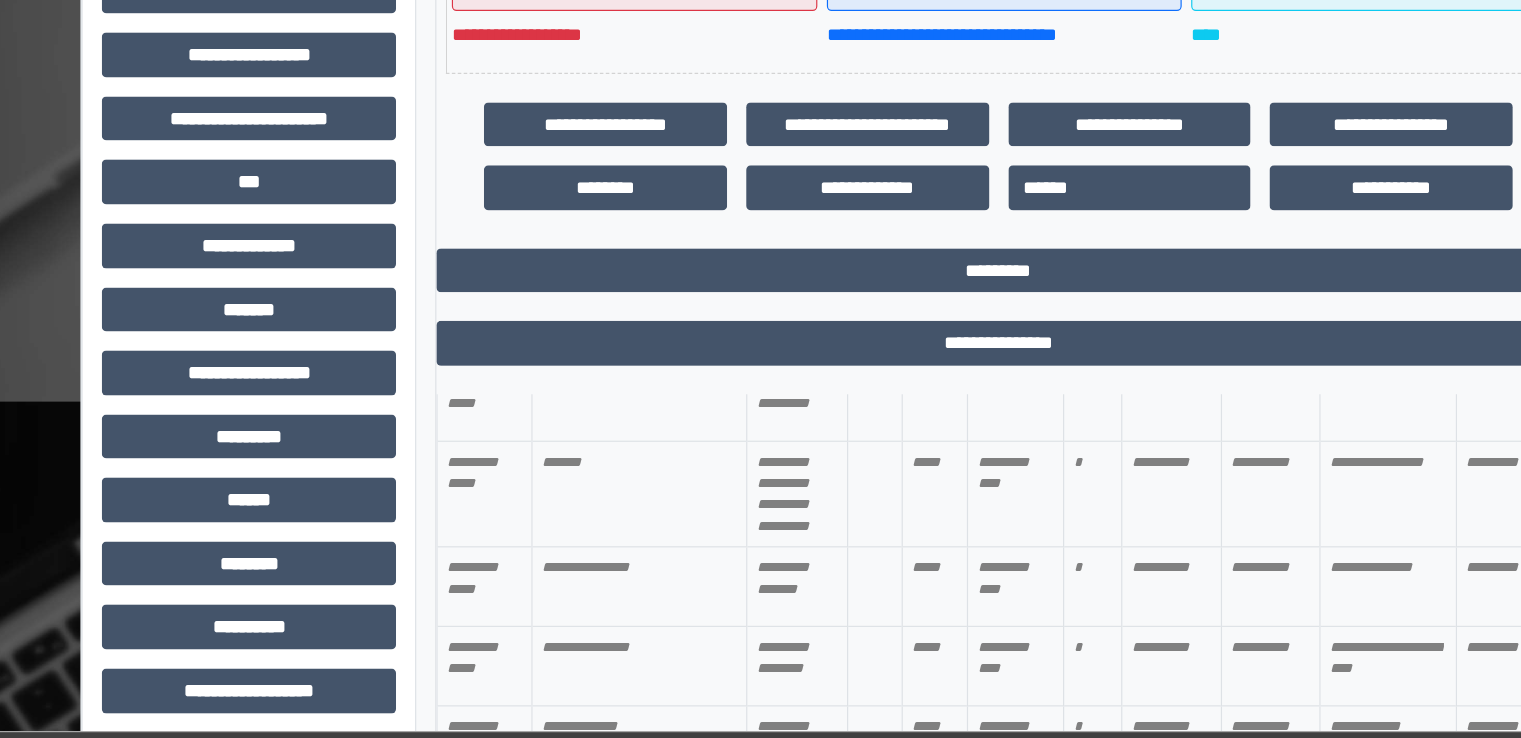 drag, startPoint x: 430, startPoint y: 611, endPoint x: 436, endPoint y: 686, distance: 75.23962 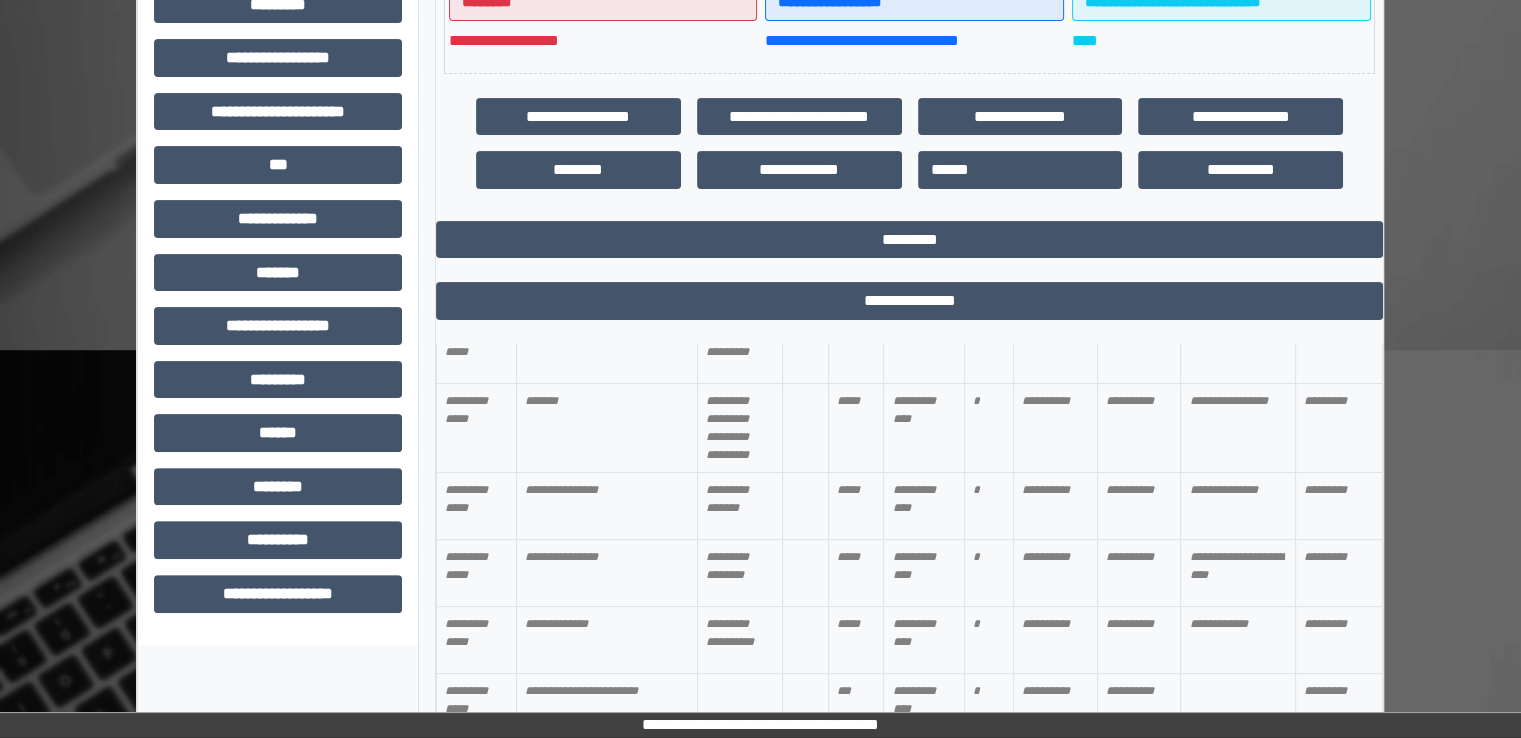 scroll, scrollTop: 608, scrollLeft: 0, axis: vertical 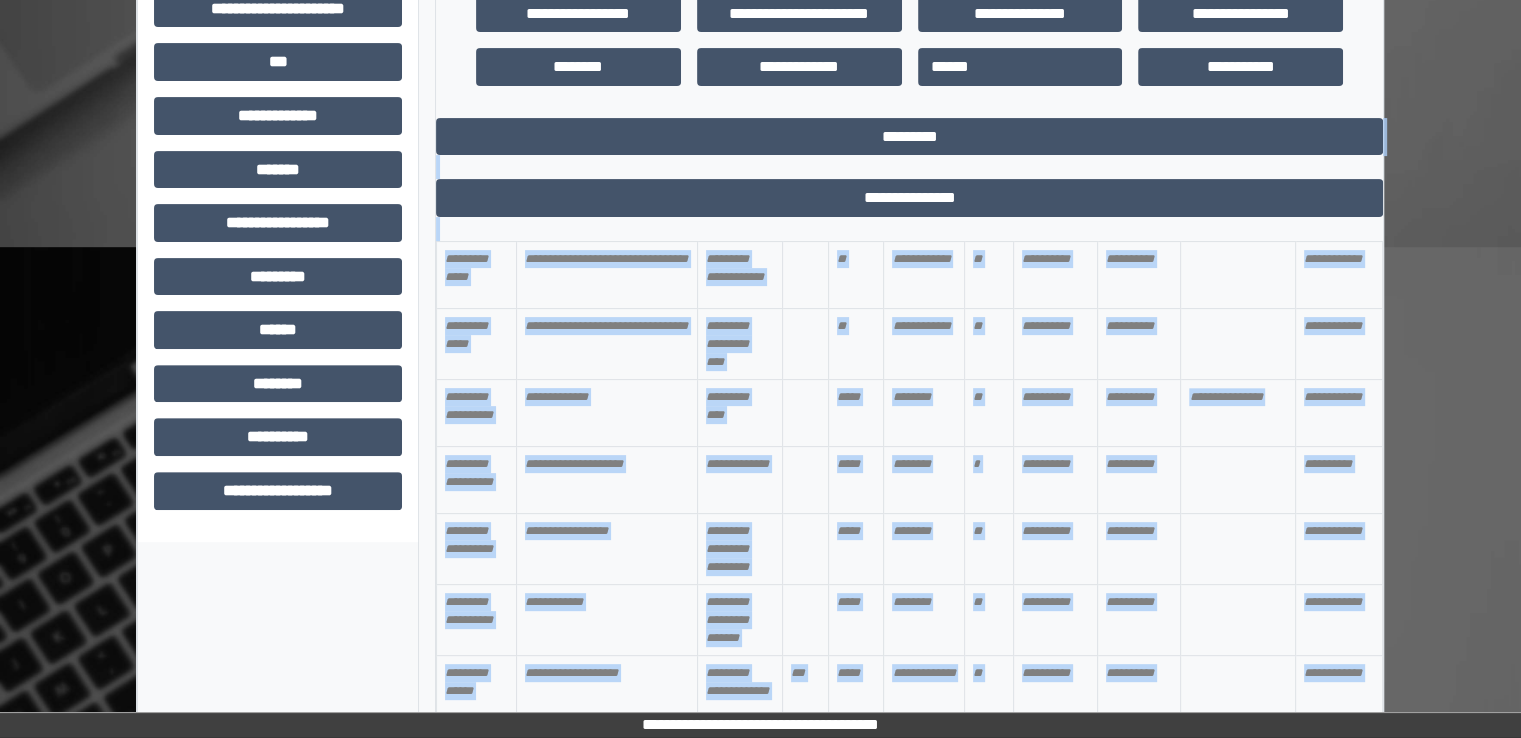 drag, startPoint x: 1332, startPoint y: 663, endPoint x: 433, endPoint y: 187, distance: 1017.23987 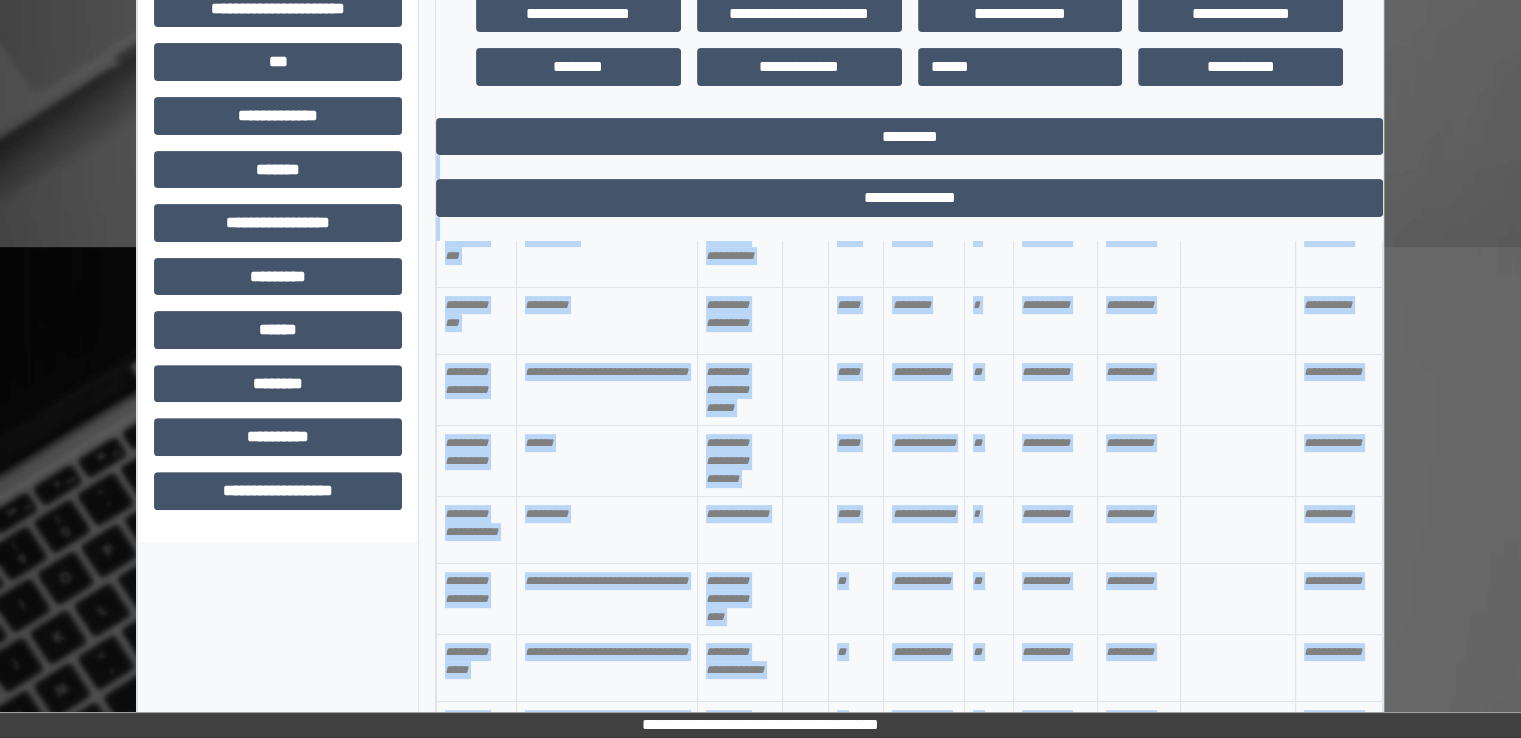 click at bounding box center (805, 389) 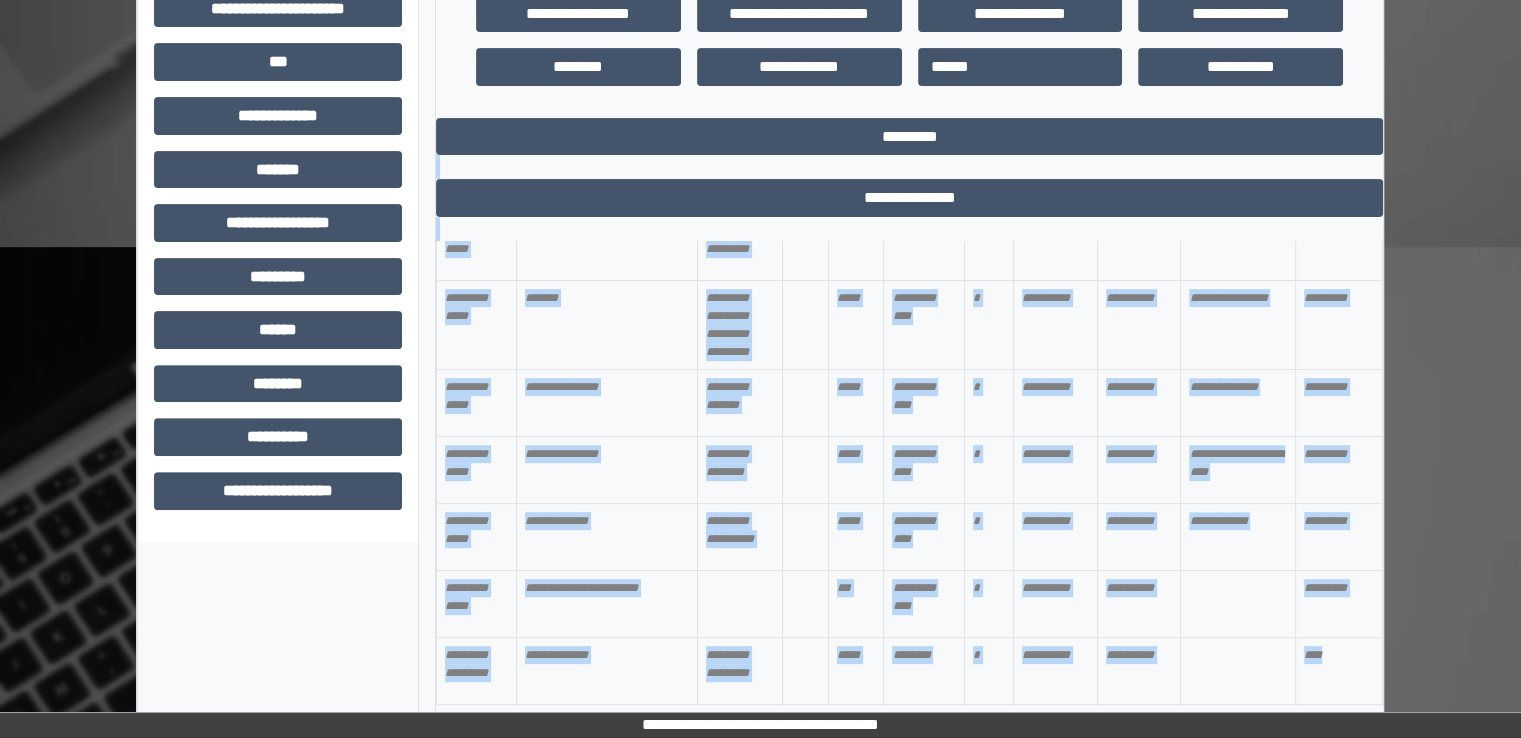 scroll, scrollTop: 1968, scrollLeft: 0, axis: vertical 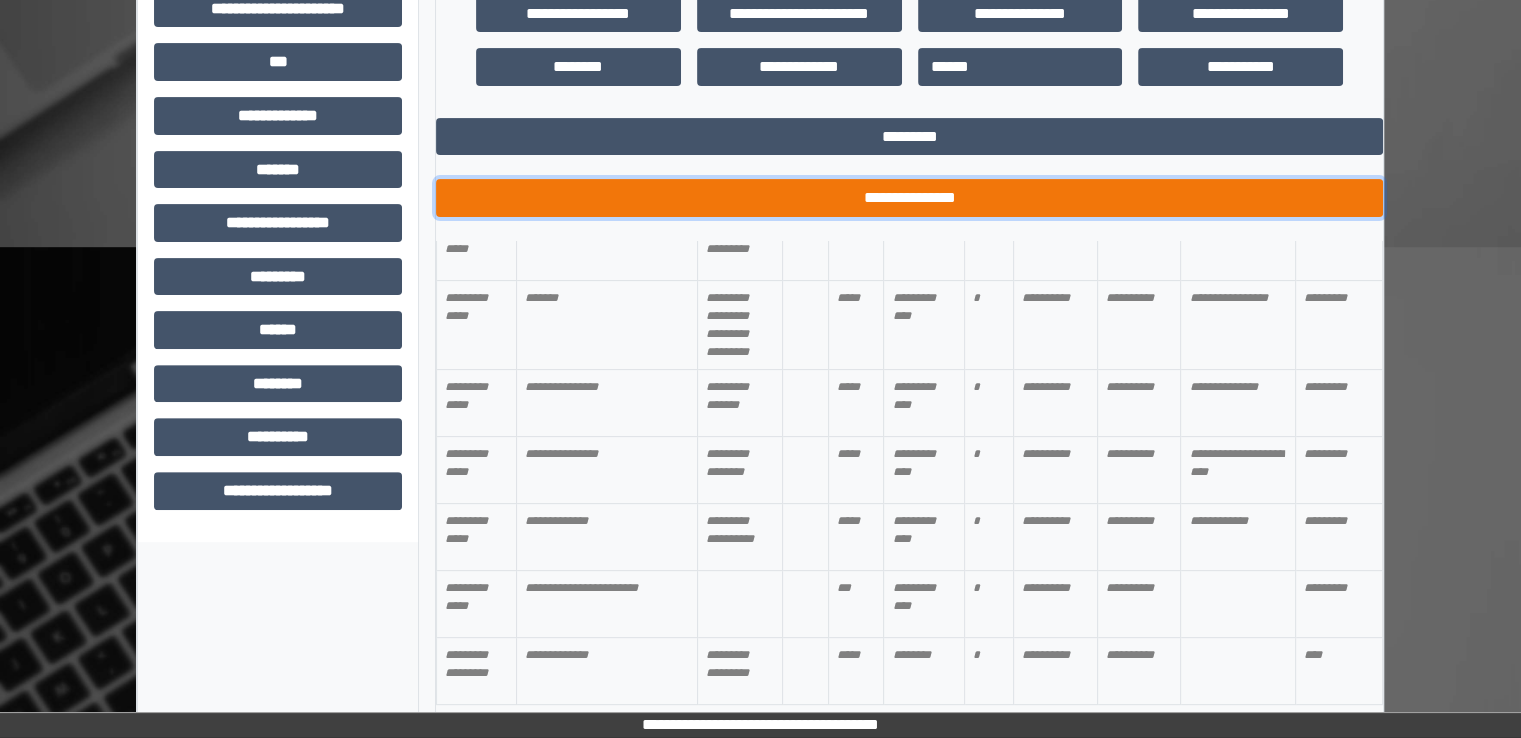 click on "**********" at bounding box center (909, 198) 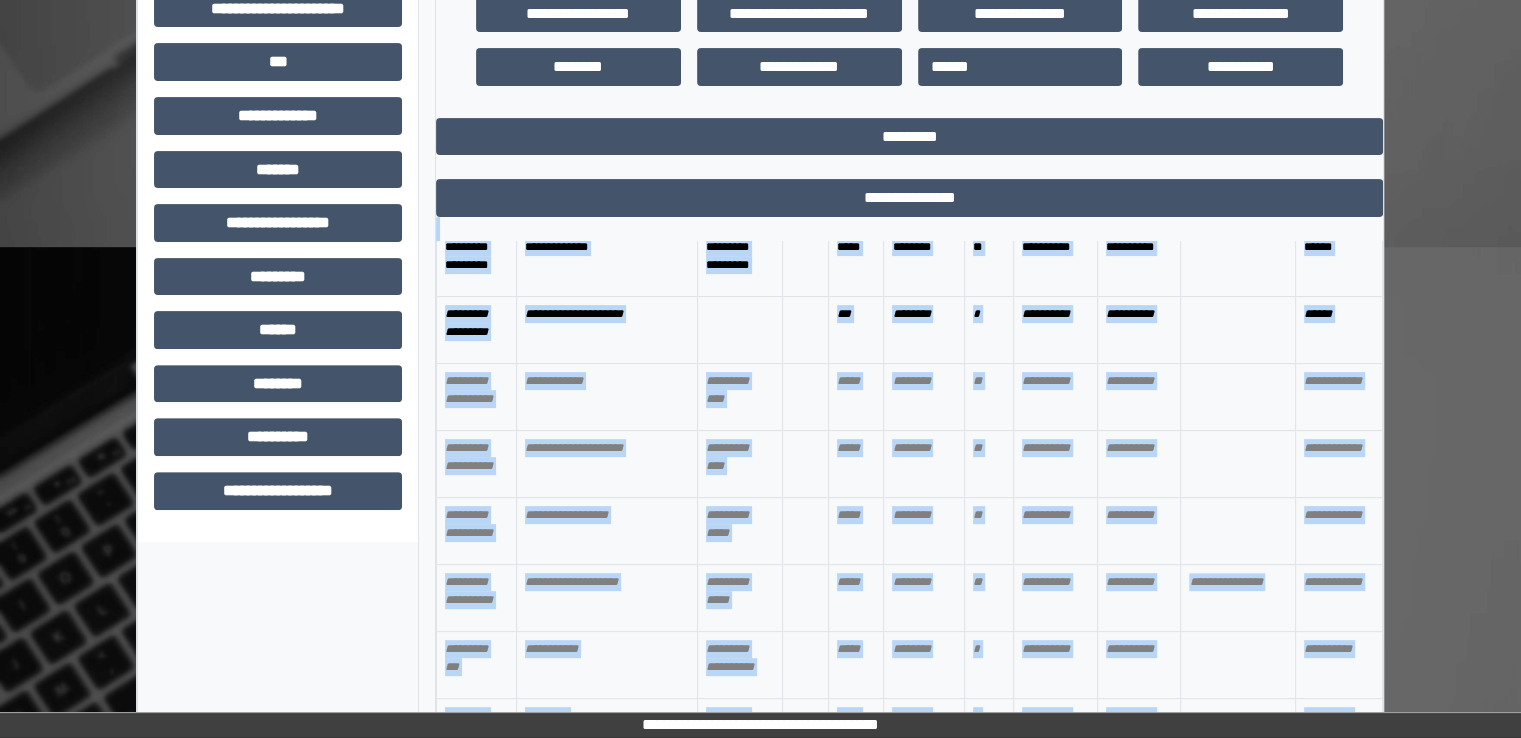 scroll, scrollTop: 0, scrollLeft: 0, axis: both 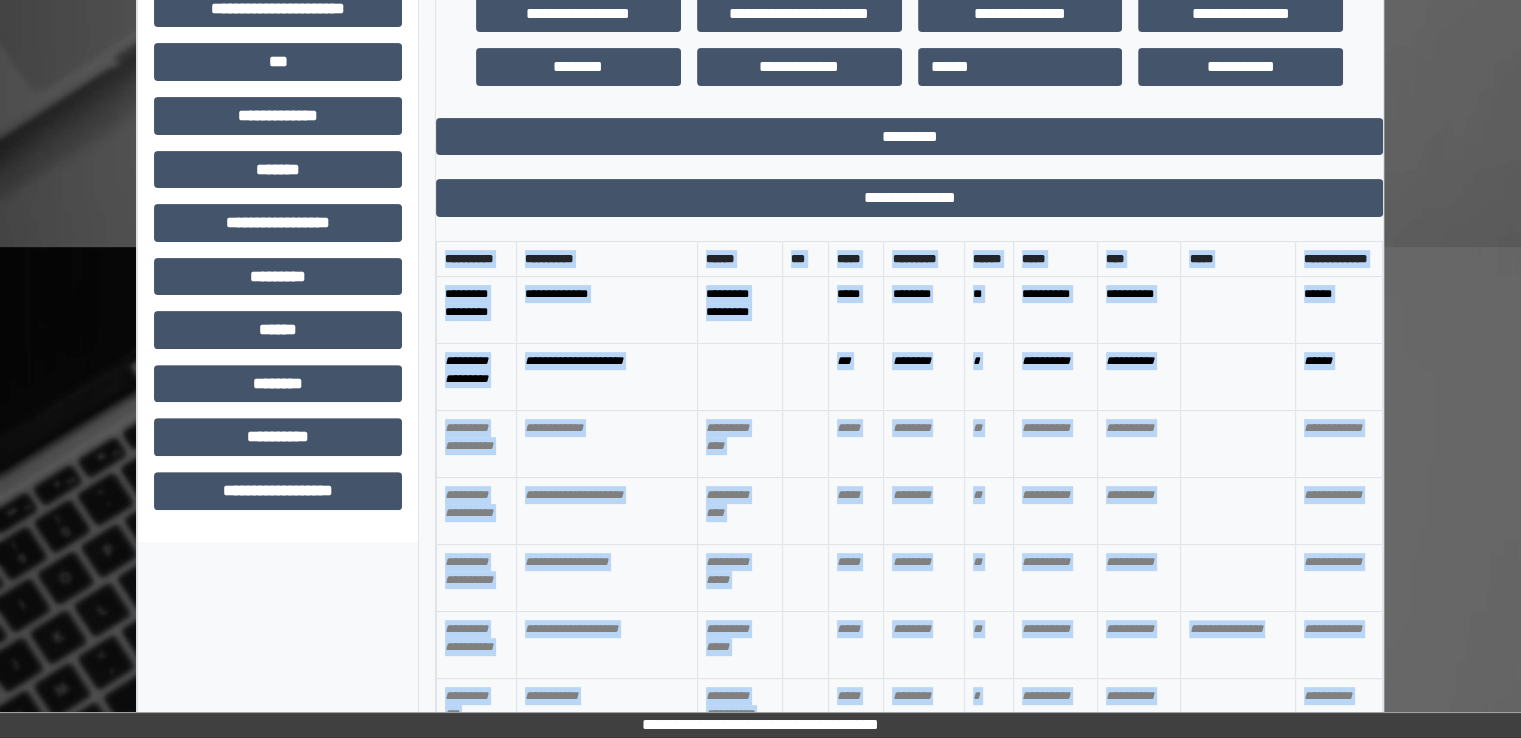 drag, startPoint x: 1328, startPoint y: 662, endPoint x: 447, endPoint y: 261, distance: 967.96796 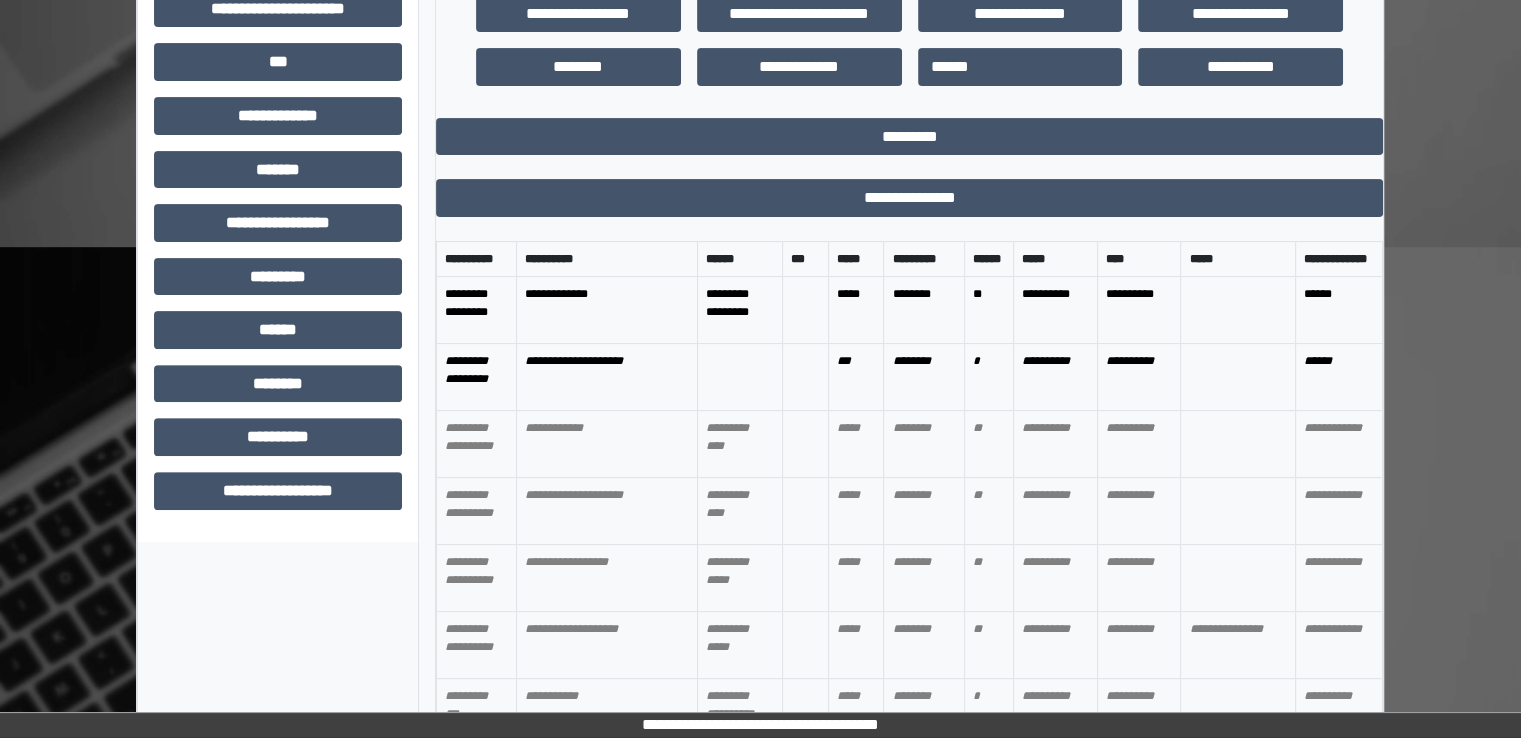 click on "**********" at bounding box center (760, 105) 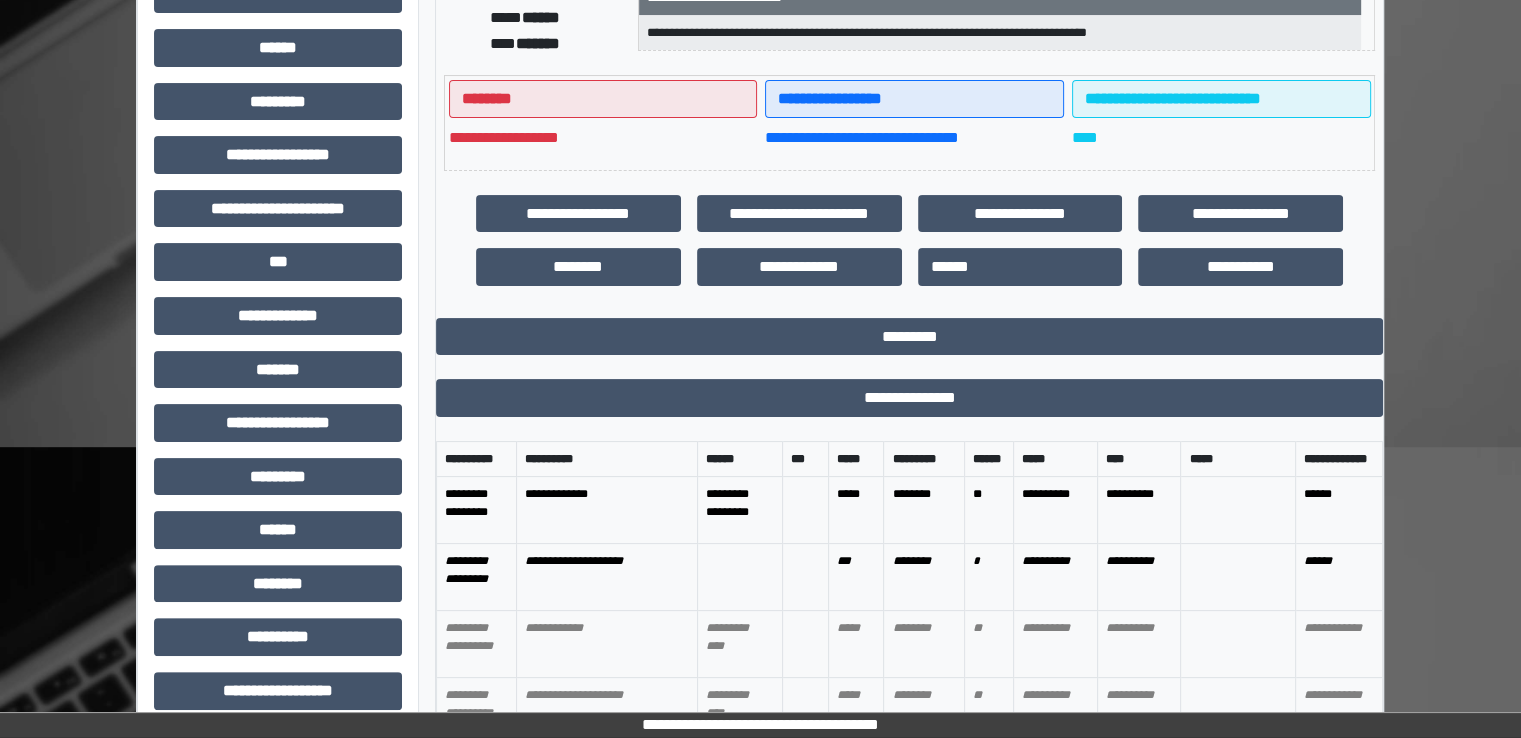 scroll, scrollTop: 108, scrollLeft: 0, axis: vertical 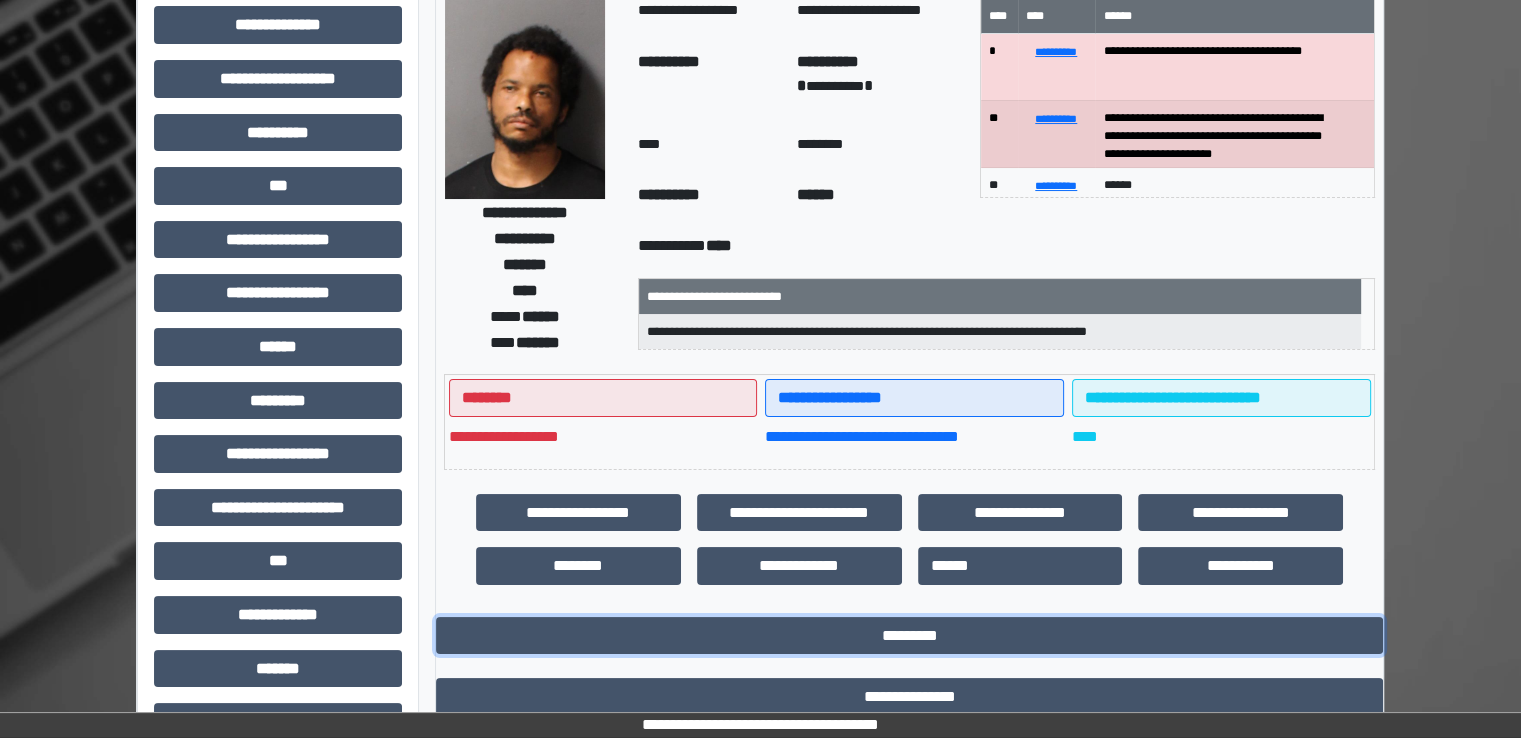 click on "*********" at bounding box center [909, 636] 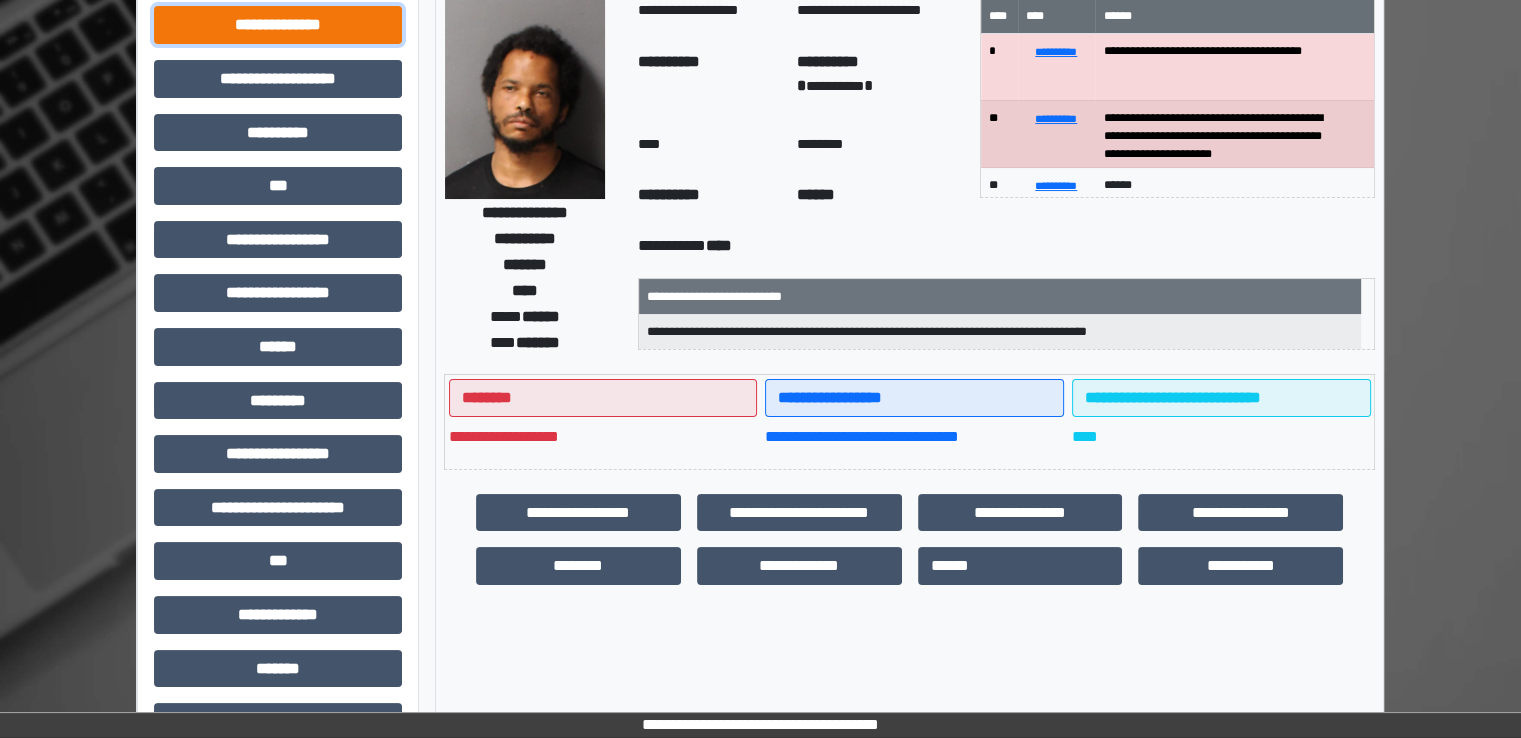 click on "**********" at bounding box center (278, 25) 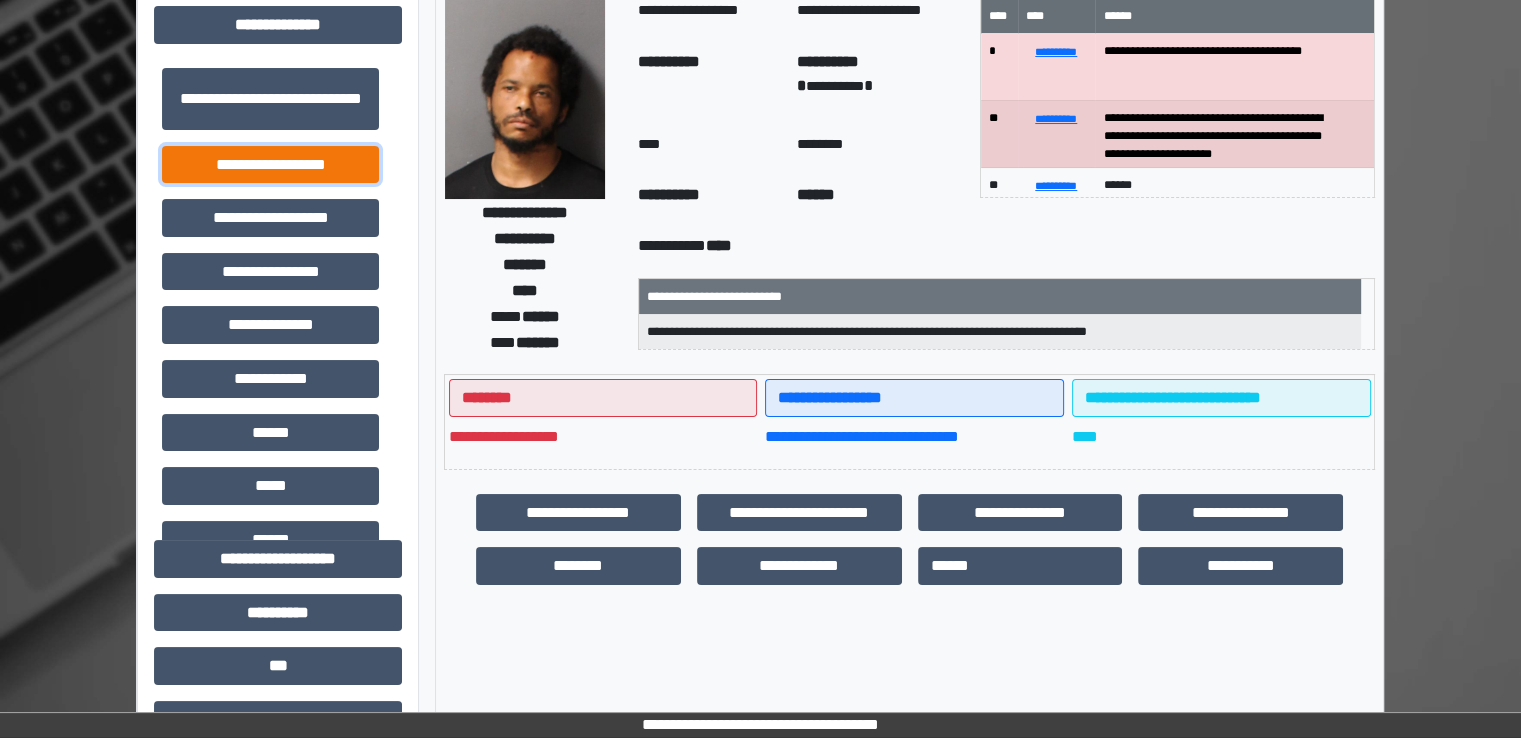 click on "**********" at bounding box center (270, 165) 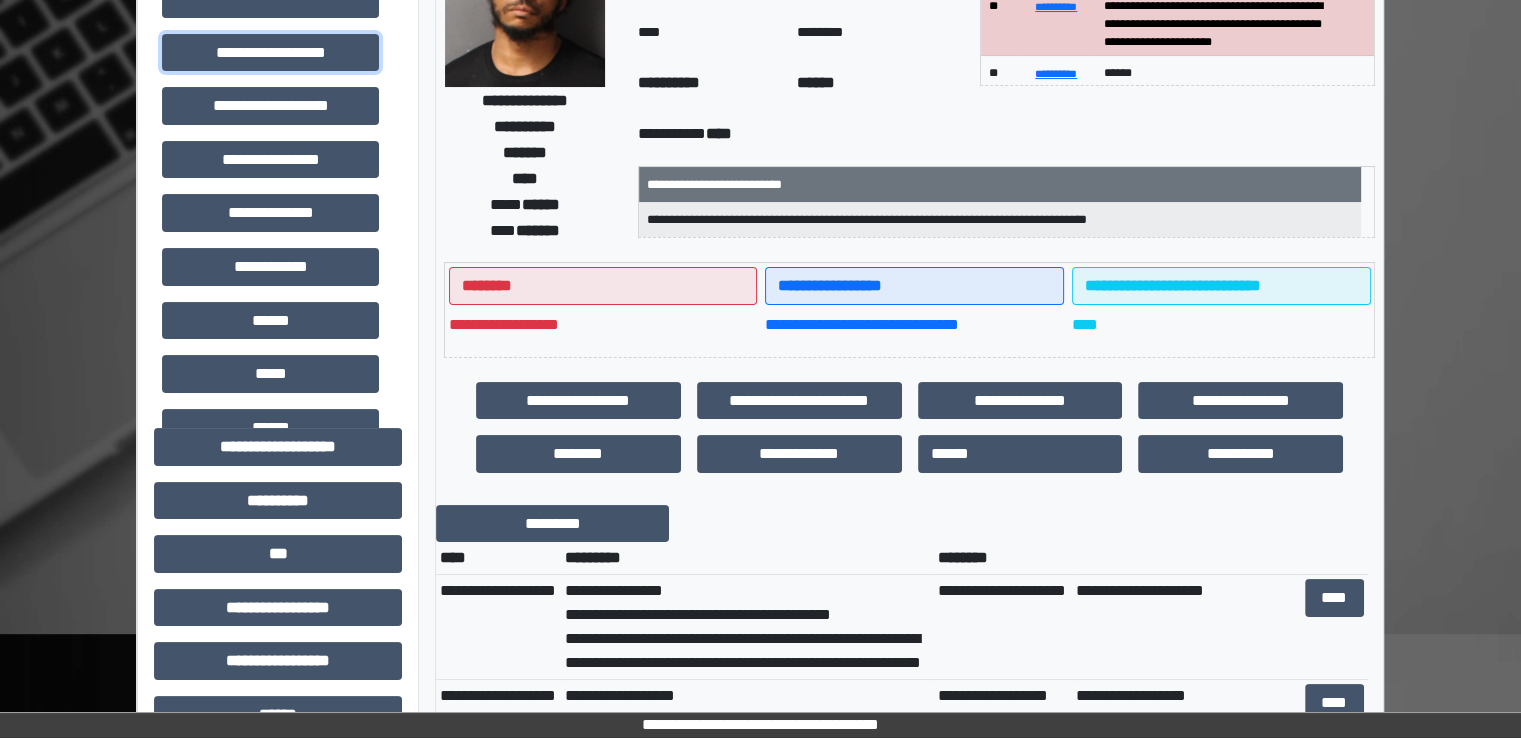 scroll, scrollTop: 208, scrollLeft: 0, axis: vertical 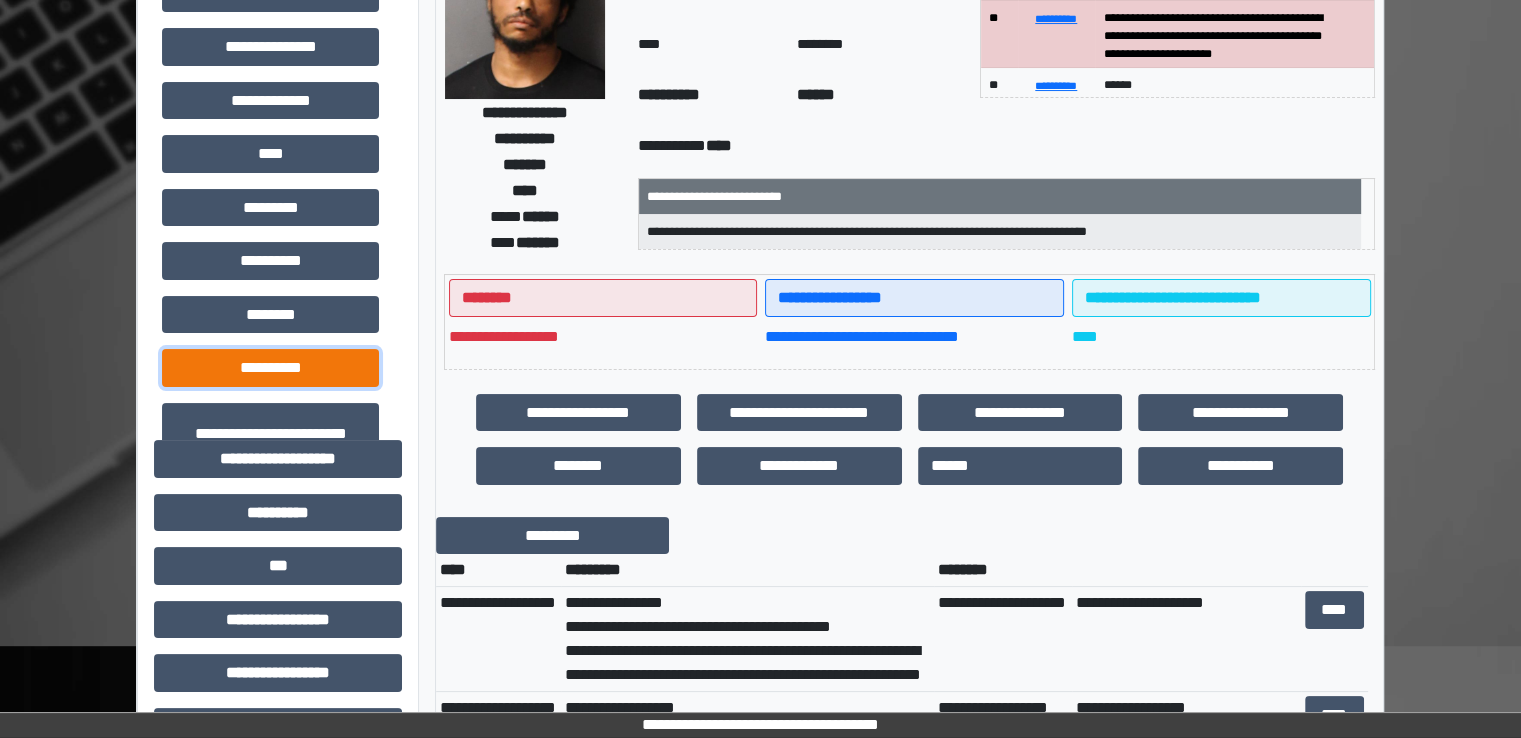 click on "**********" at bounding box center (270, 368) 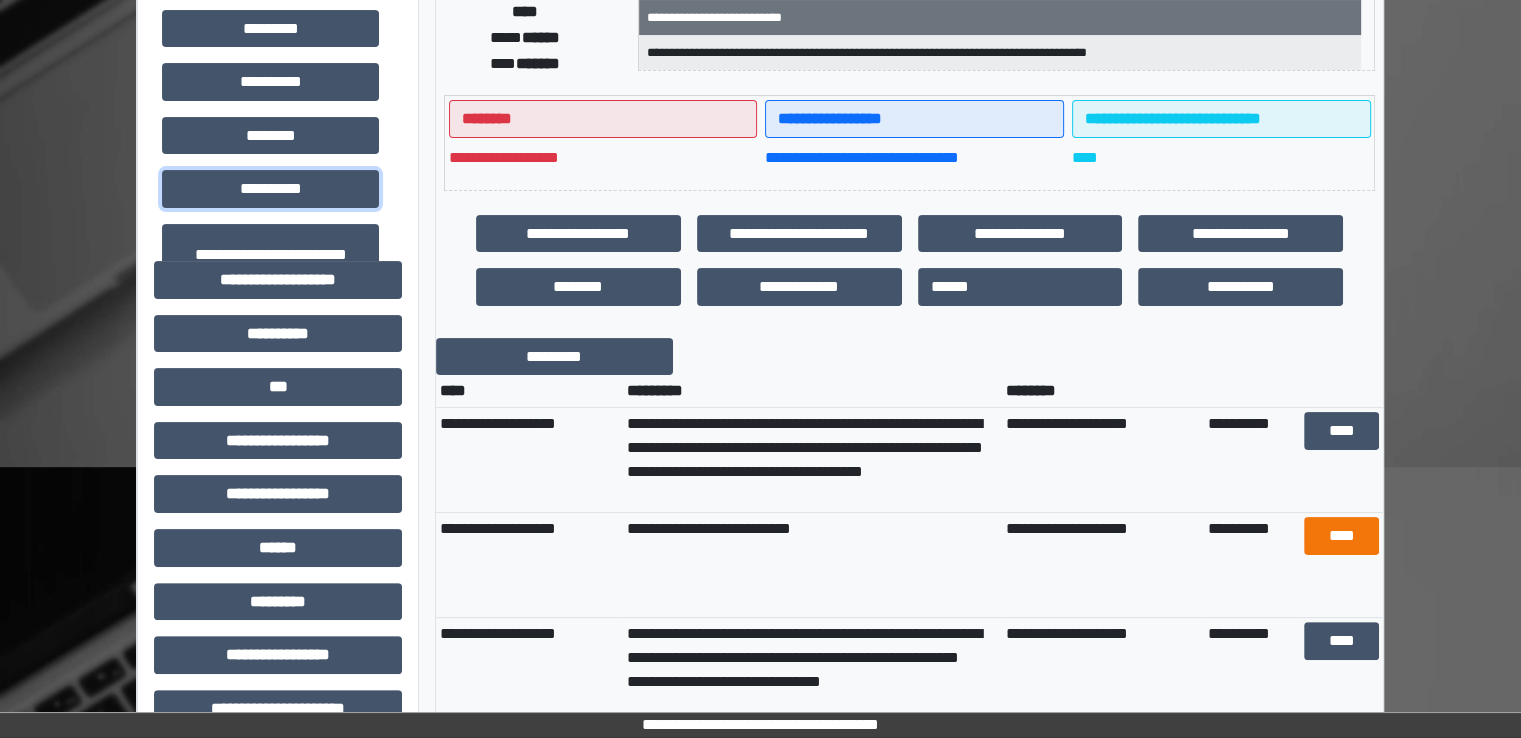 scroll, scrollTop: 408, scrollLeft: 0, axis: vertical 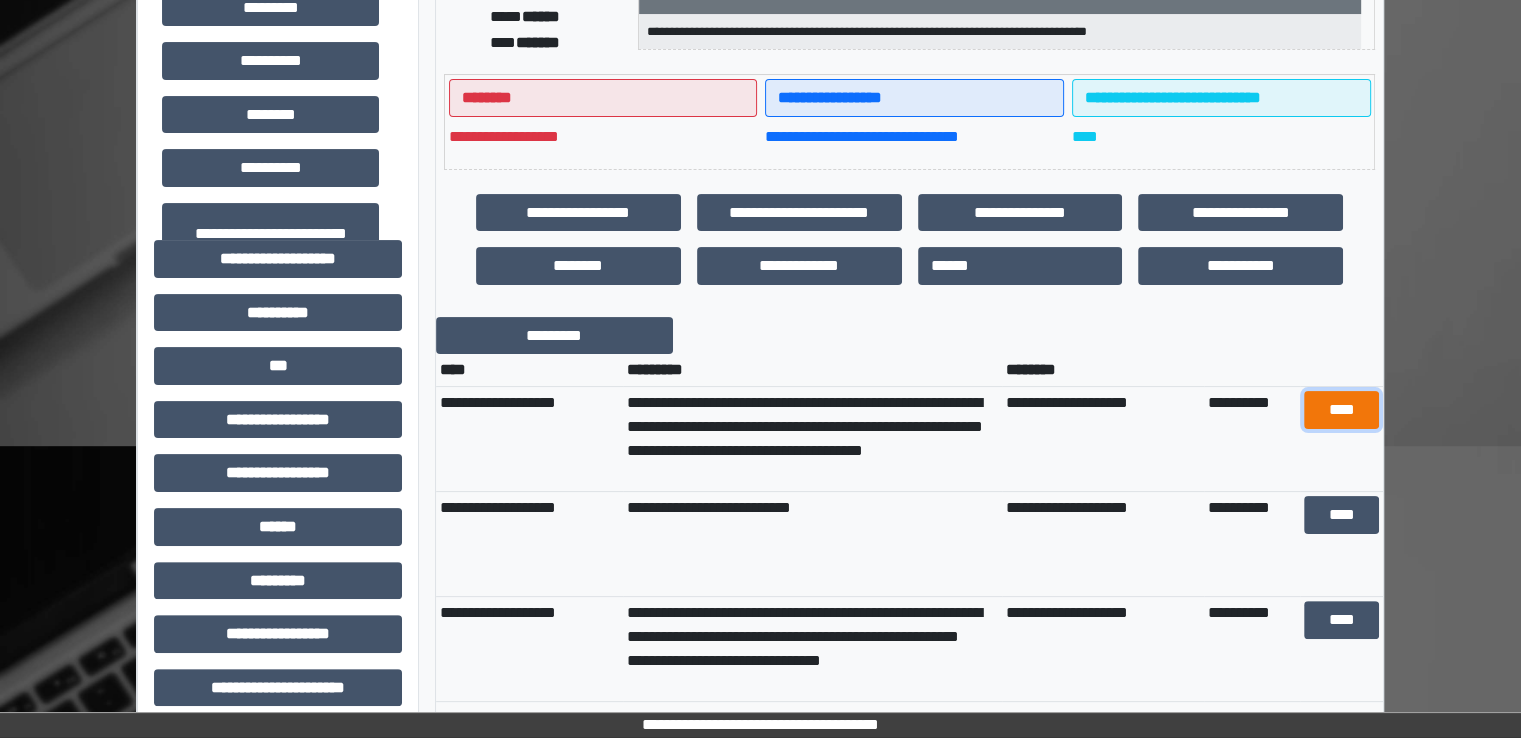 click on "****" at bounding box center [1341, 410] 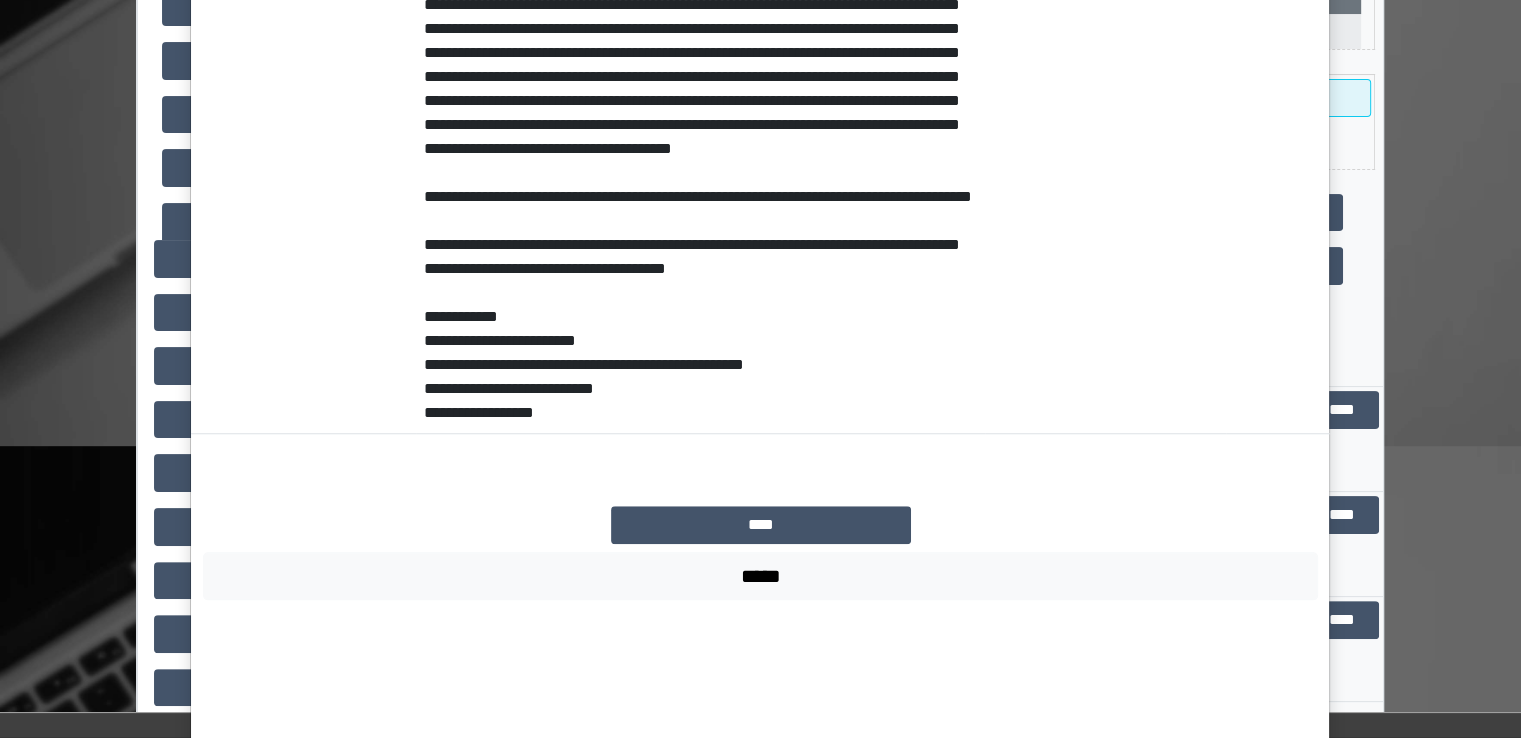 scroll, scrollTop: 1669, scrollLeft: 0, axis: vertical 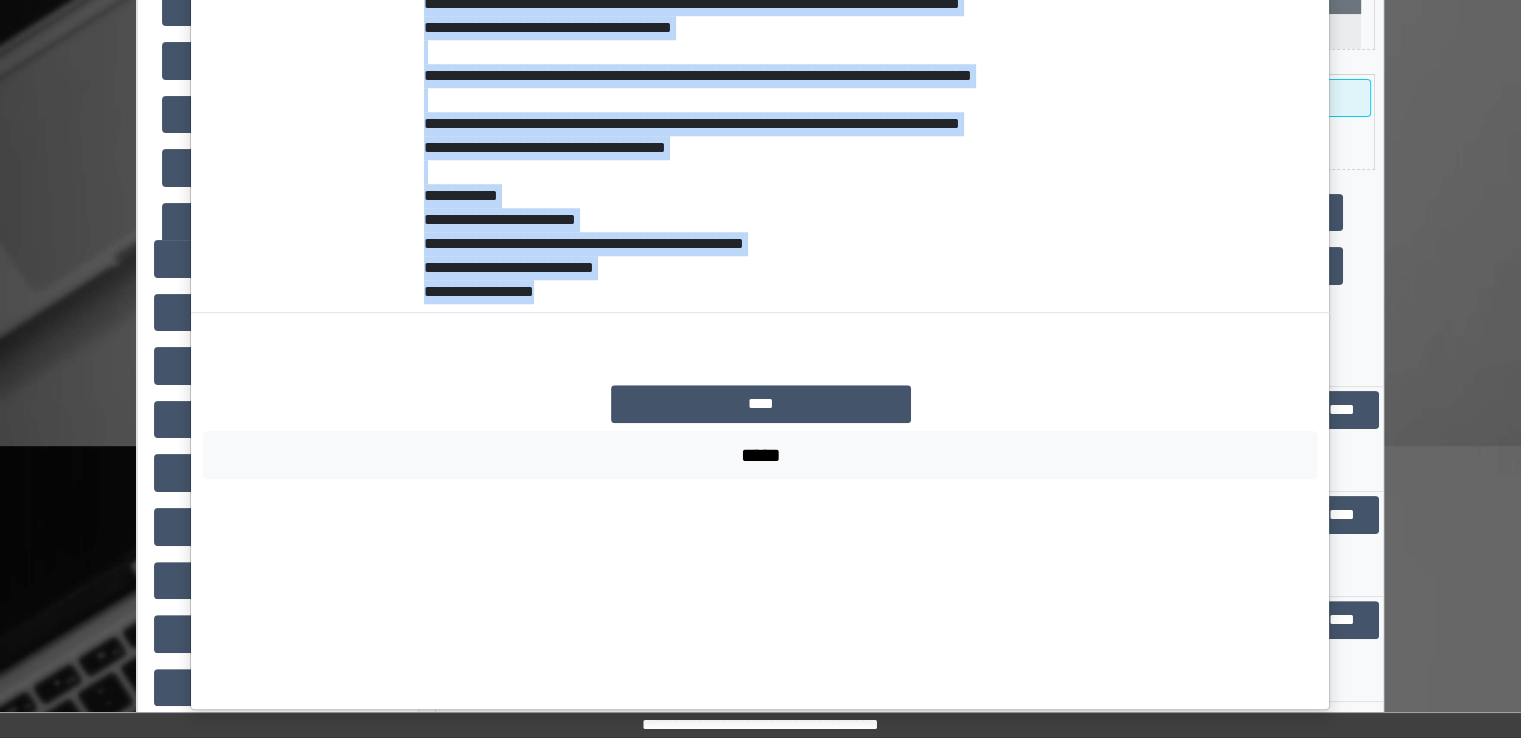 drag, startPoint x: 417, startPoint y: 268, endPoint x: 611, endPoint y: 513, distance: 312.5076 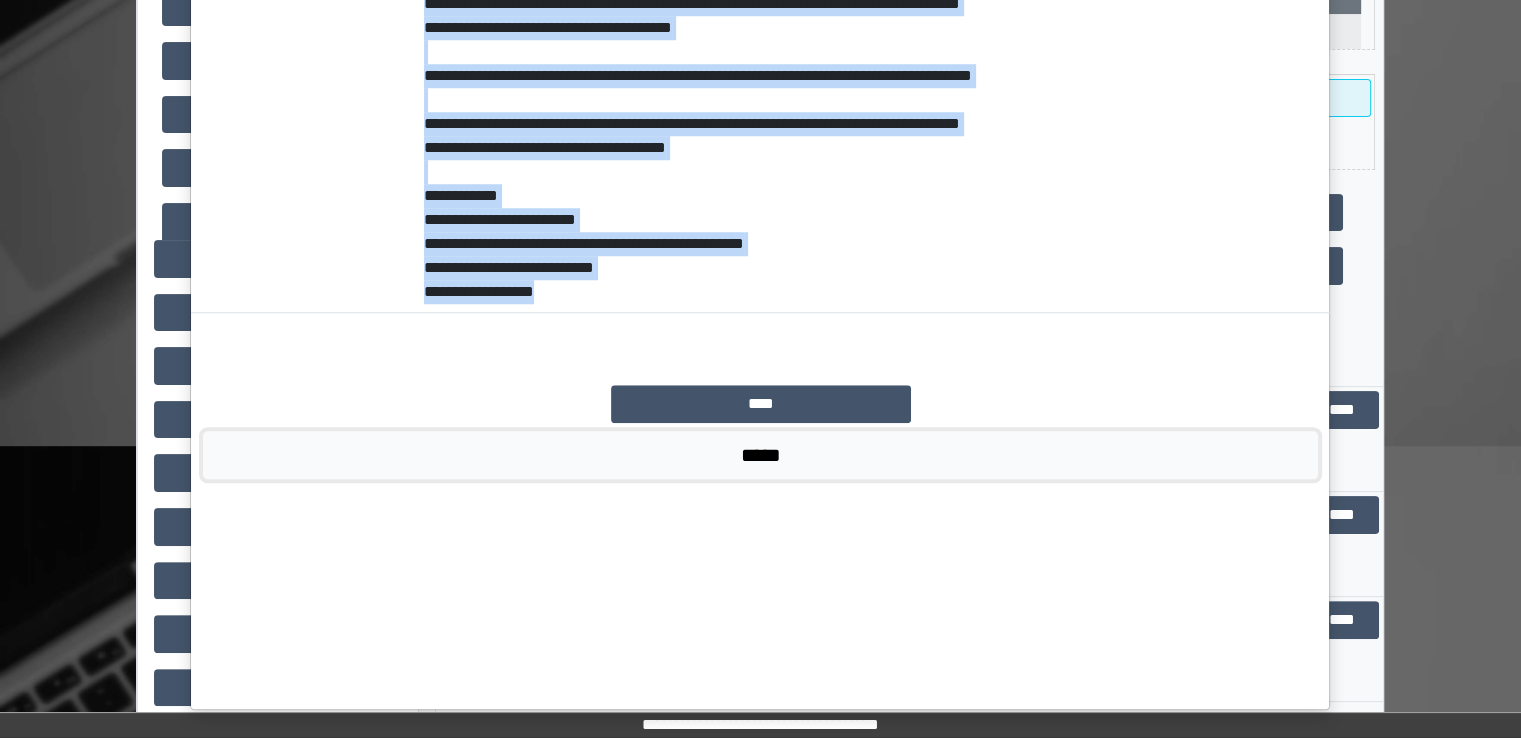 click on "*****" at bounding box center [760, 455] 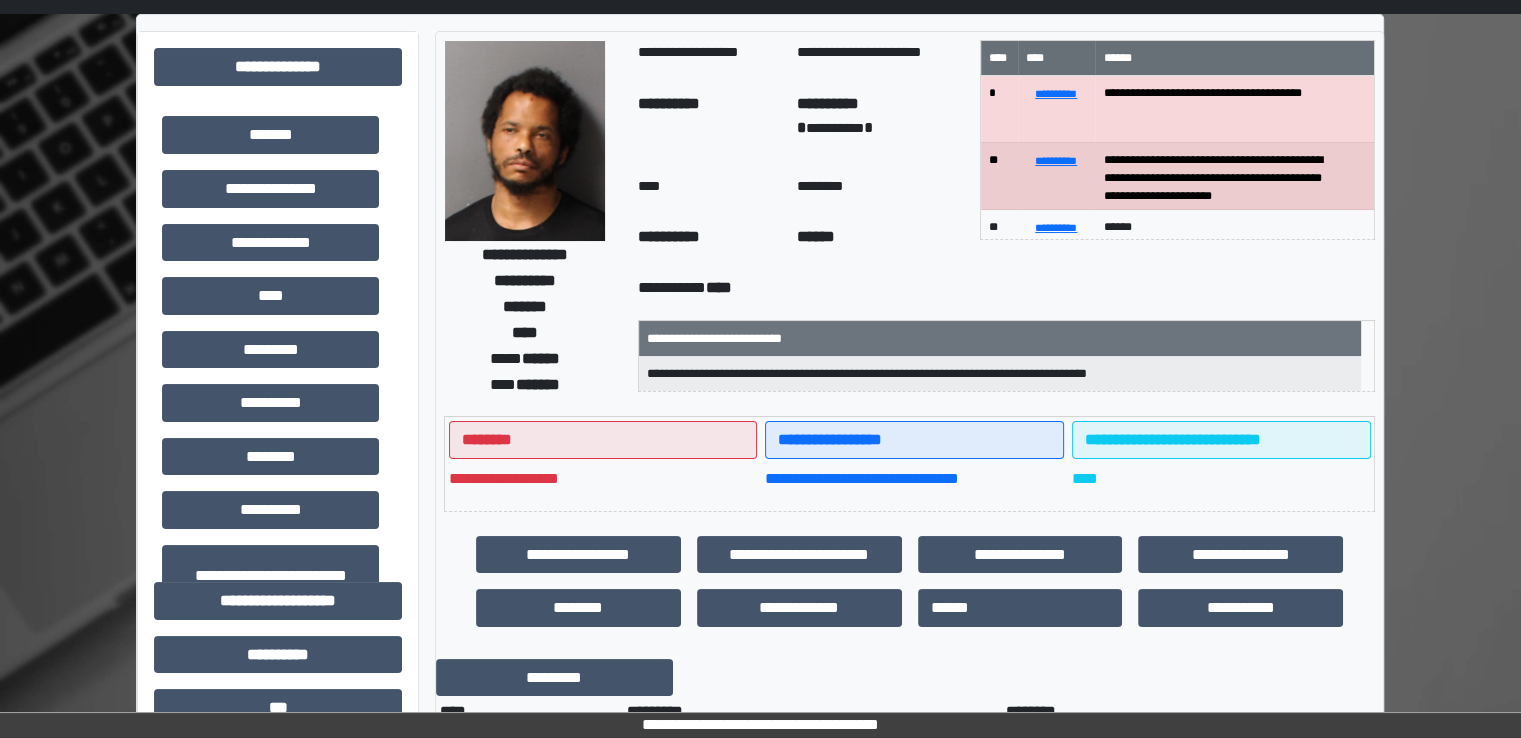 scroll, scrollTop: 0, scrollLeft: 0, axis: both 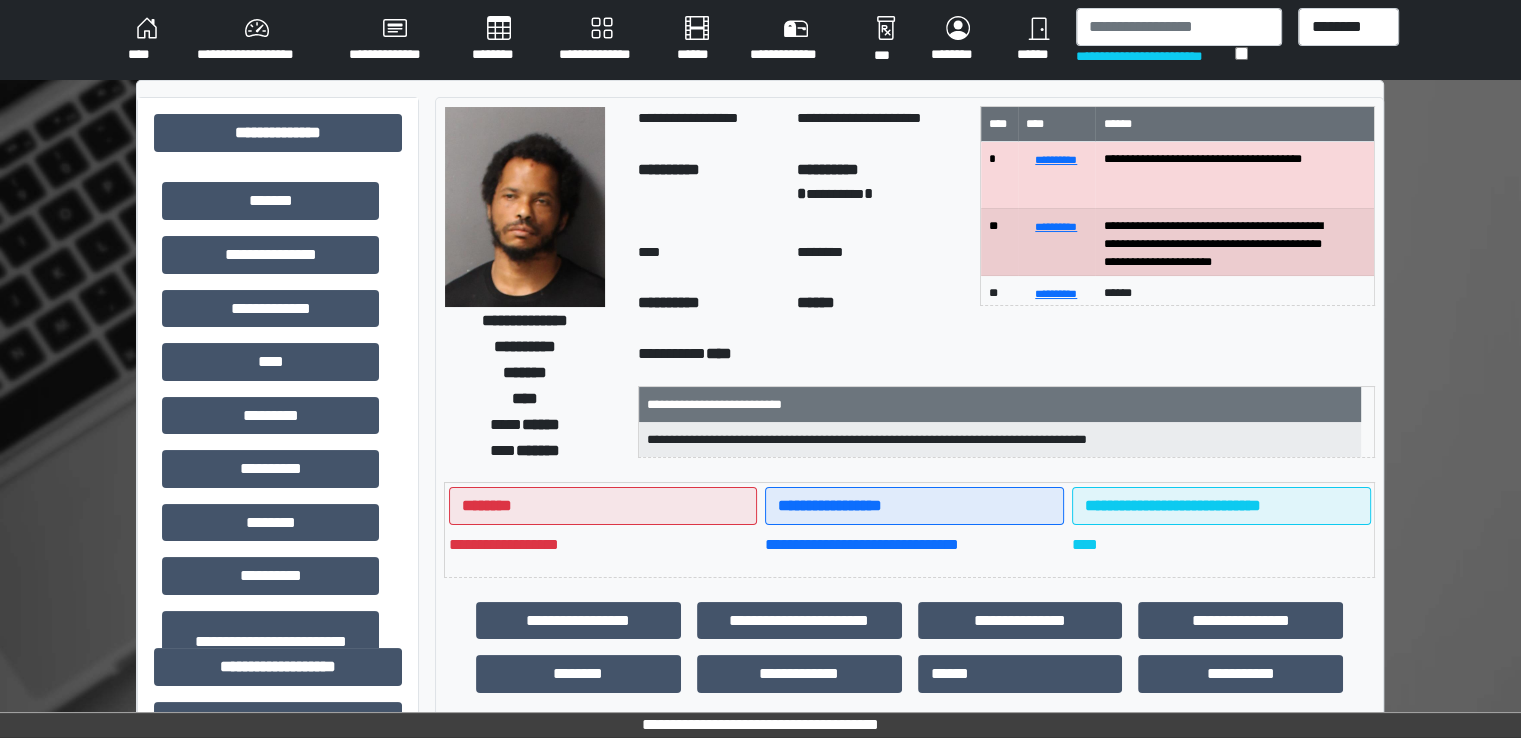click on "**********" at bounding box center [1006, 356] 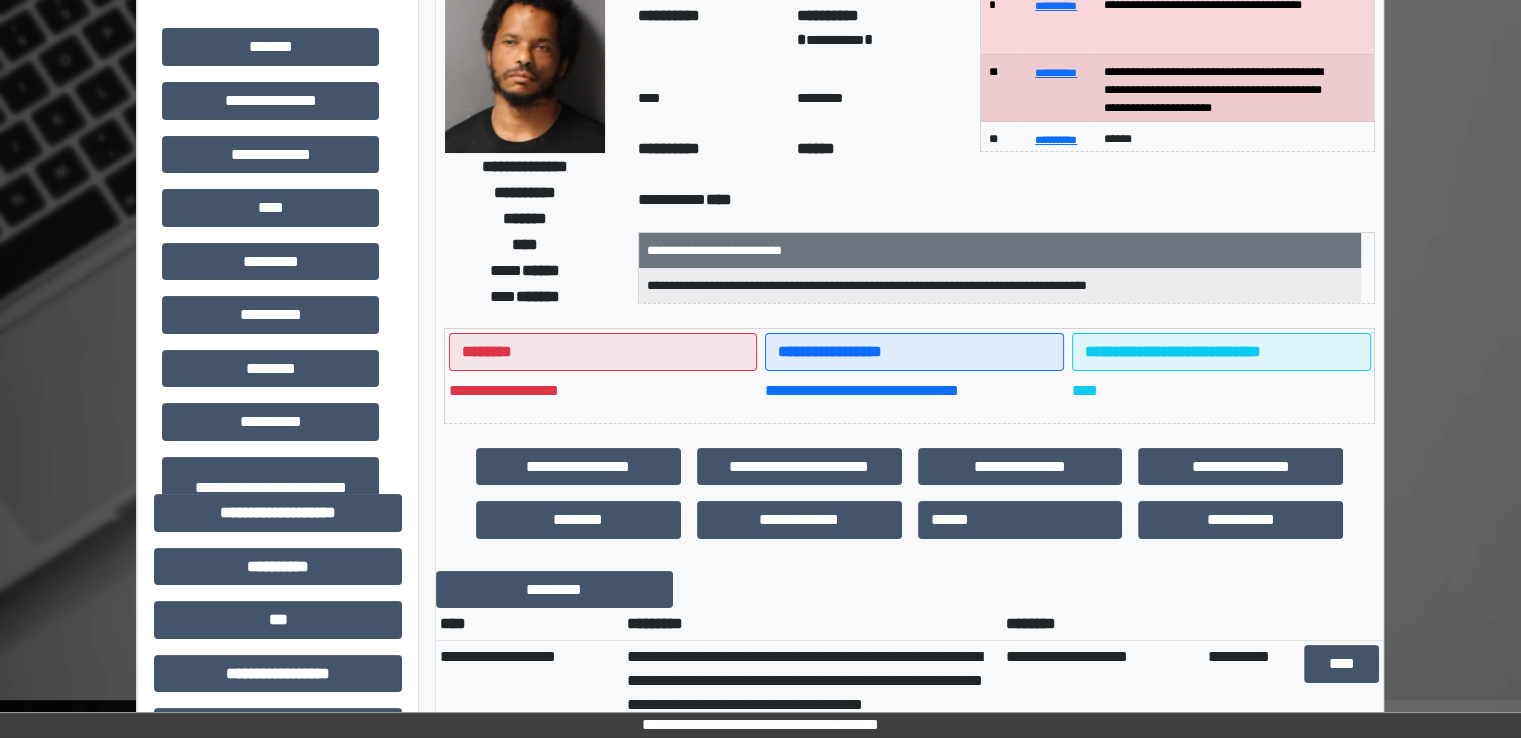 scroll, scrollTop: 0, scrollLeft: 0, axis: both 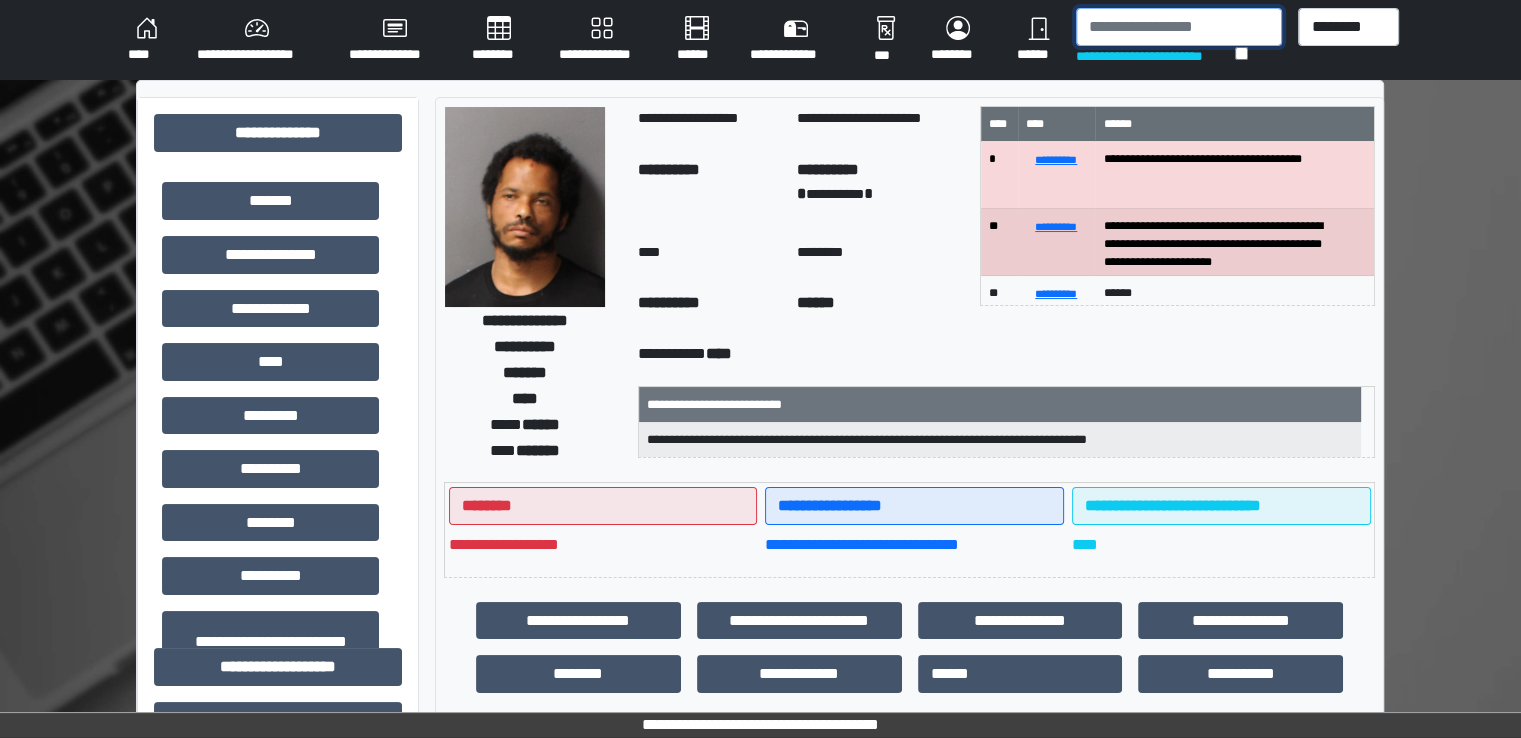 click at bounding box center (1179, 27) 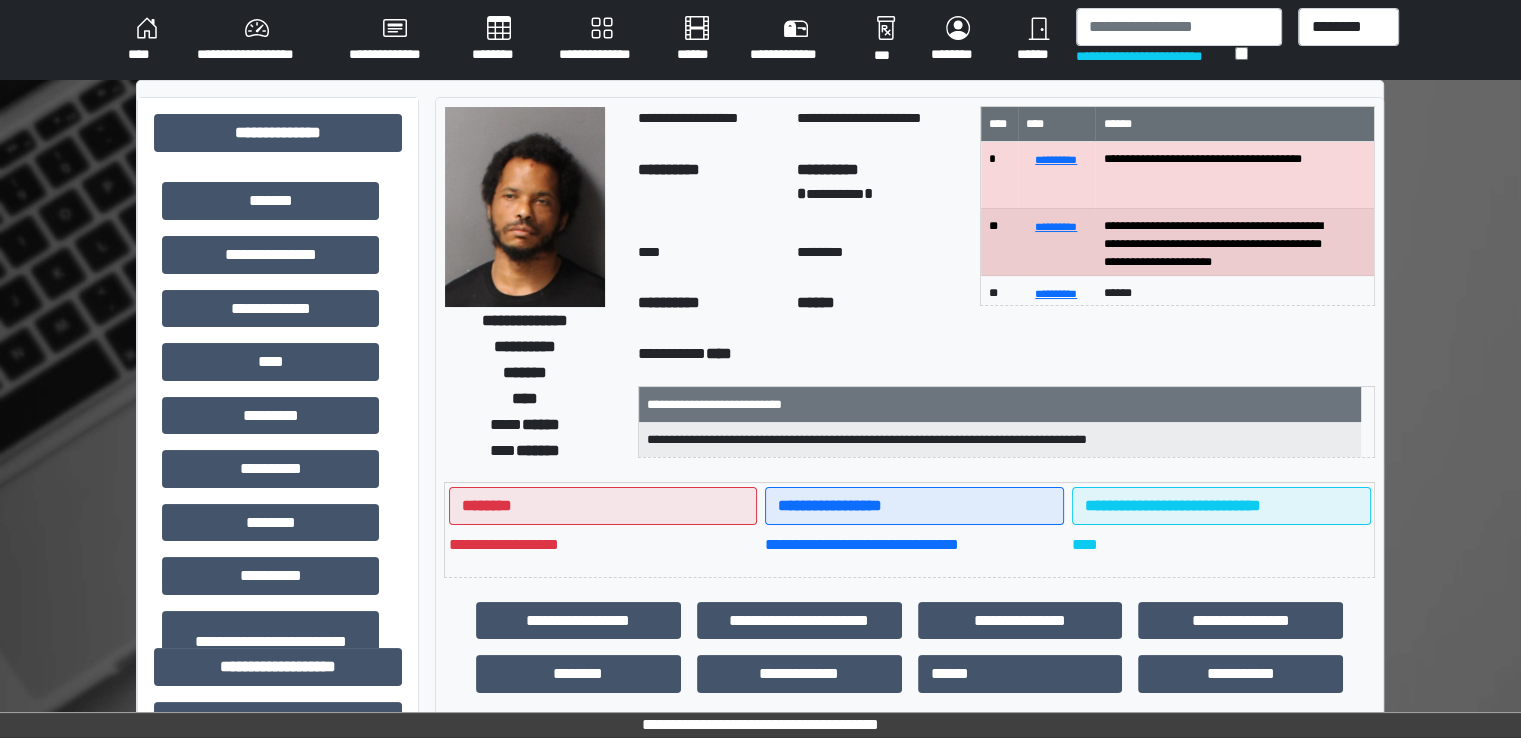 click on "**********" at bounding box center (709, 191) 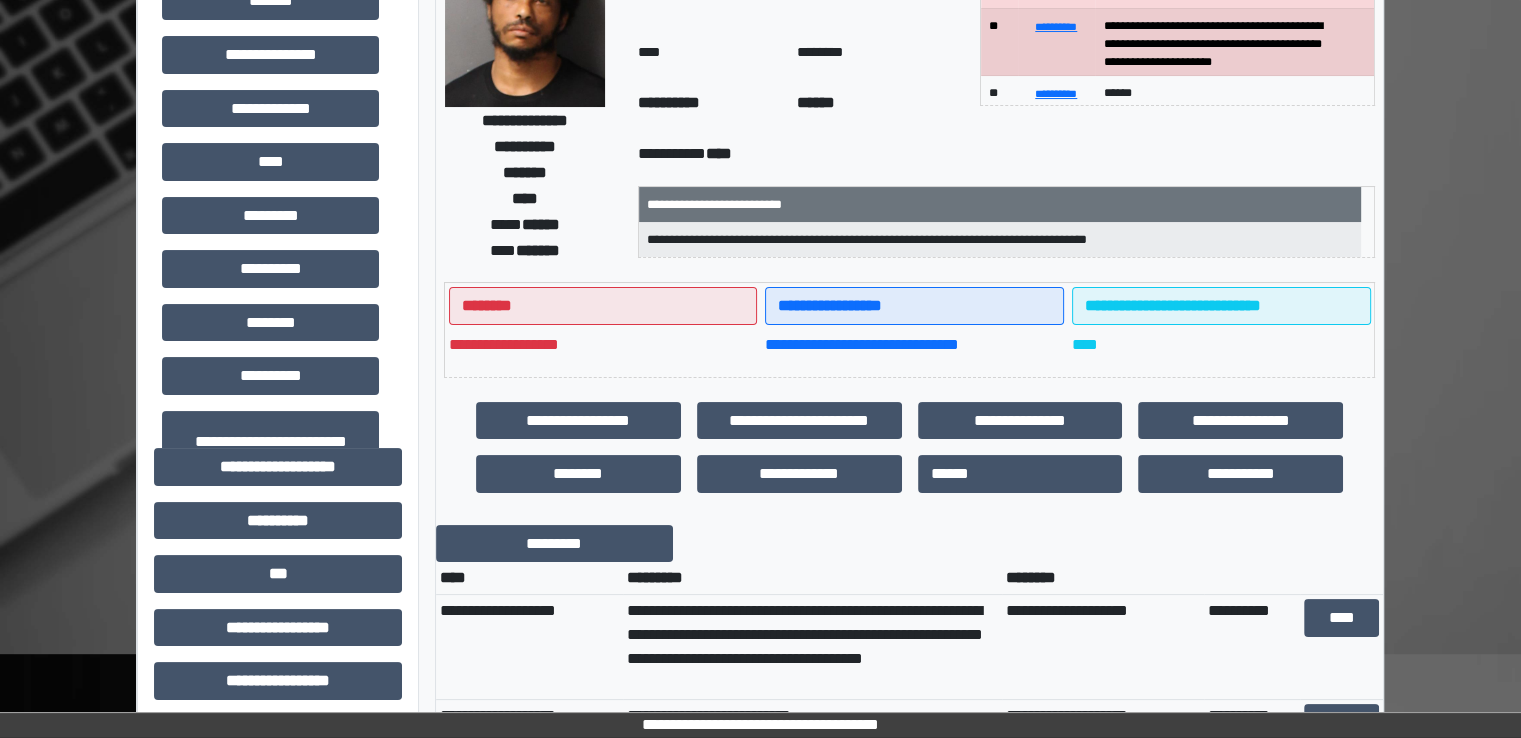 scroll, scrollTop: 0, scrollLeft: 0, axis: both 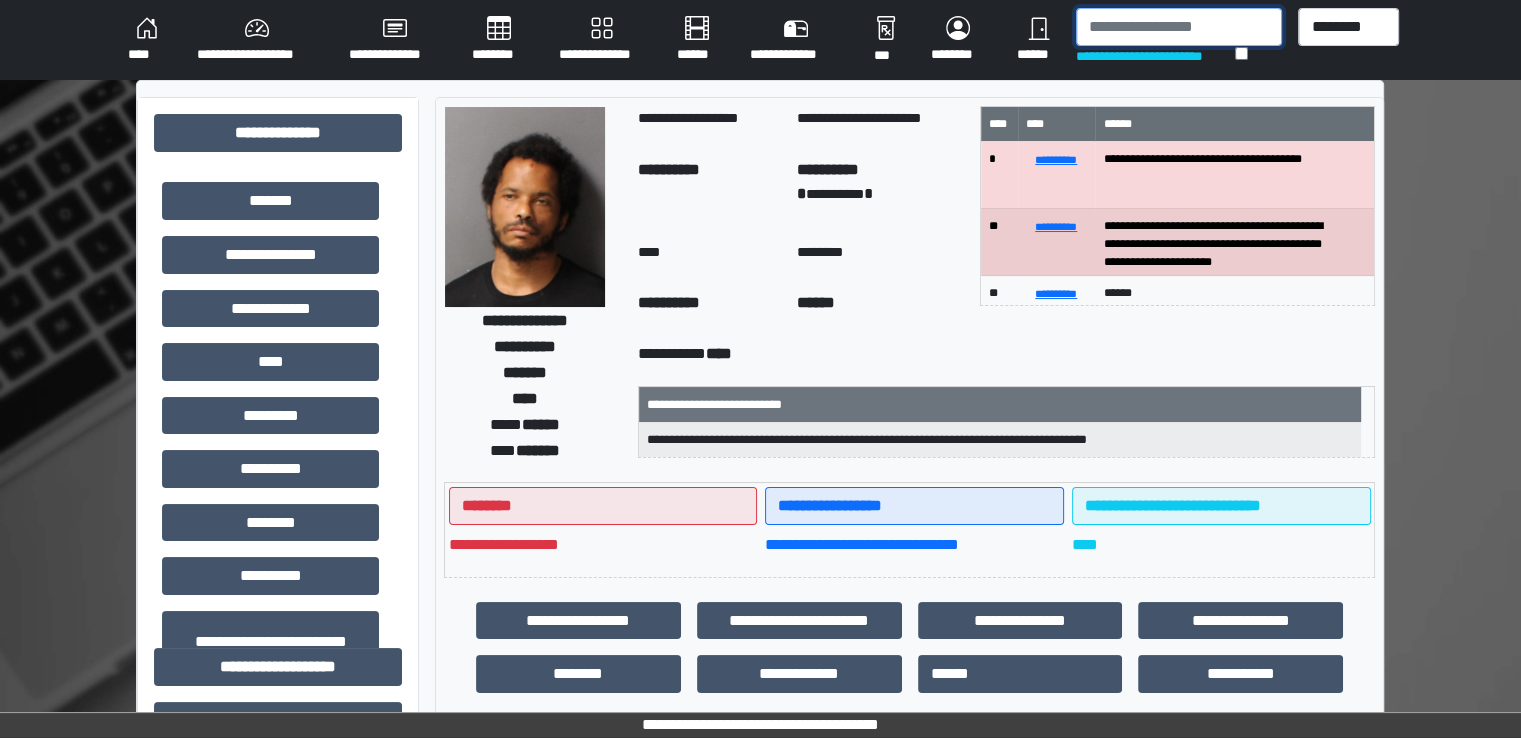 click at bounding box center (1179, 27) 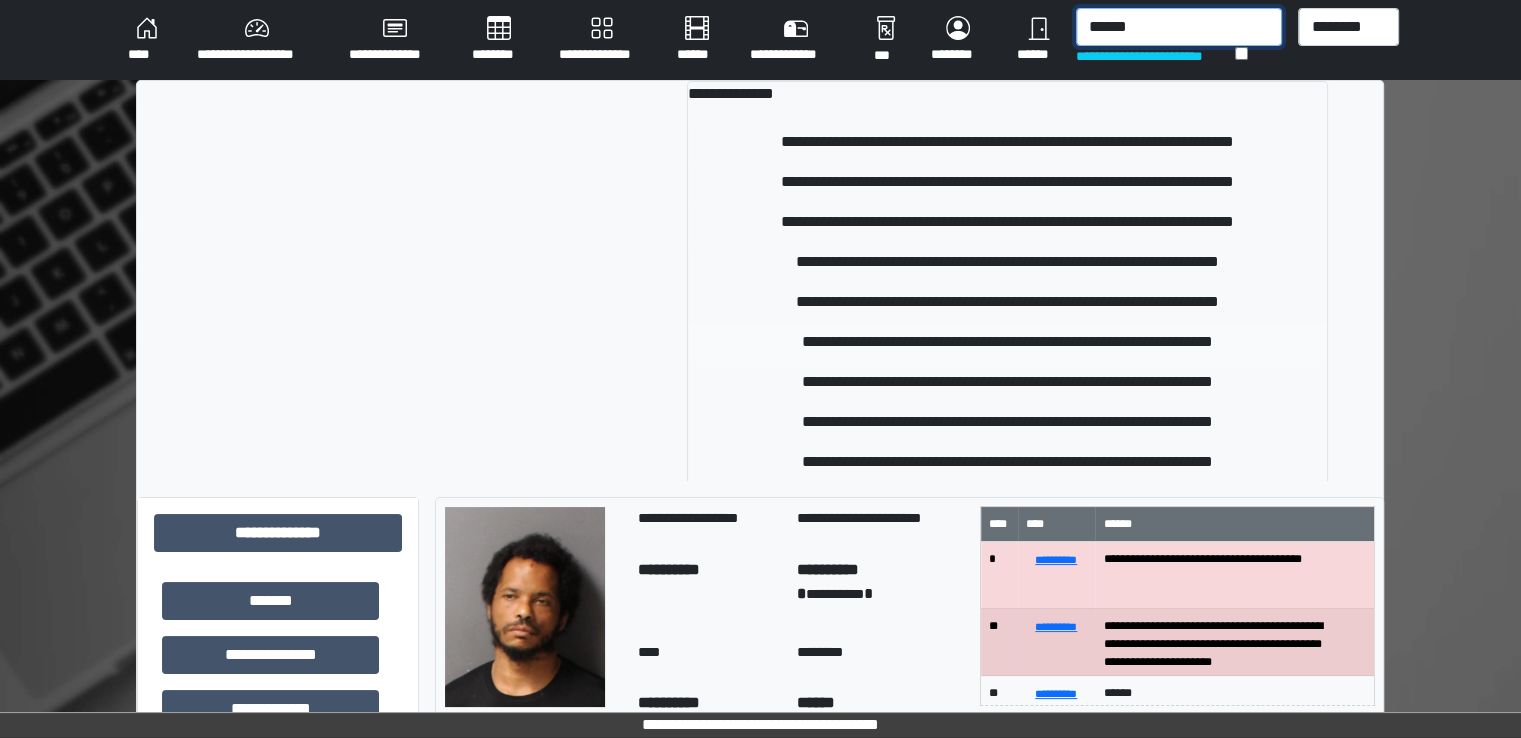 type on "******" 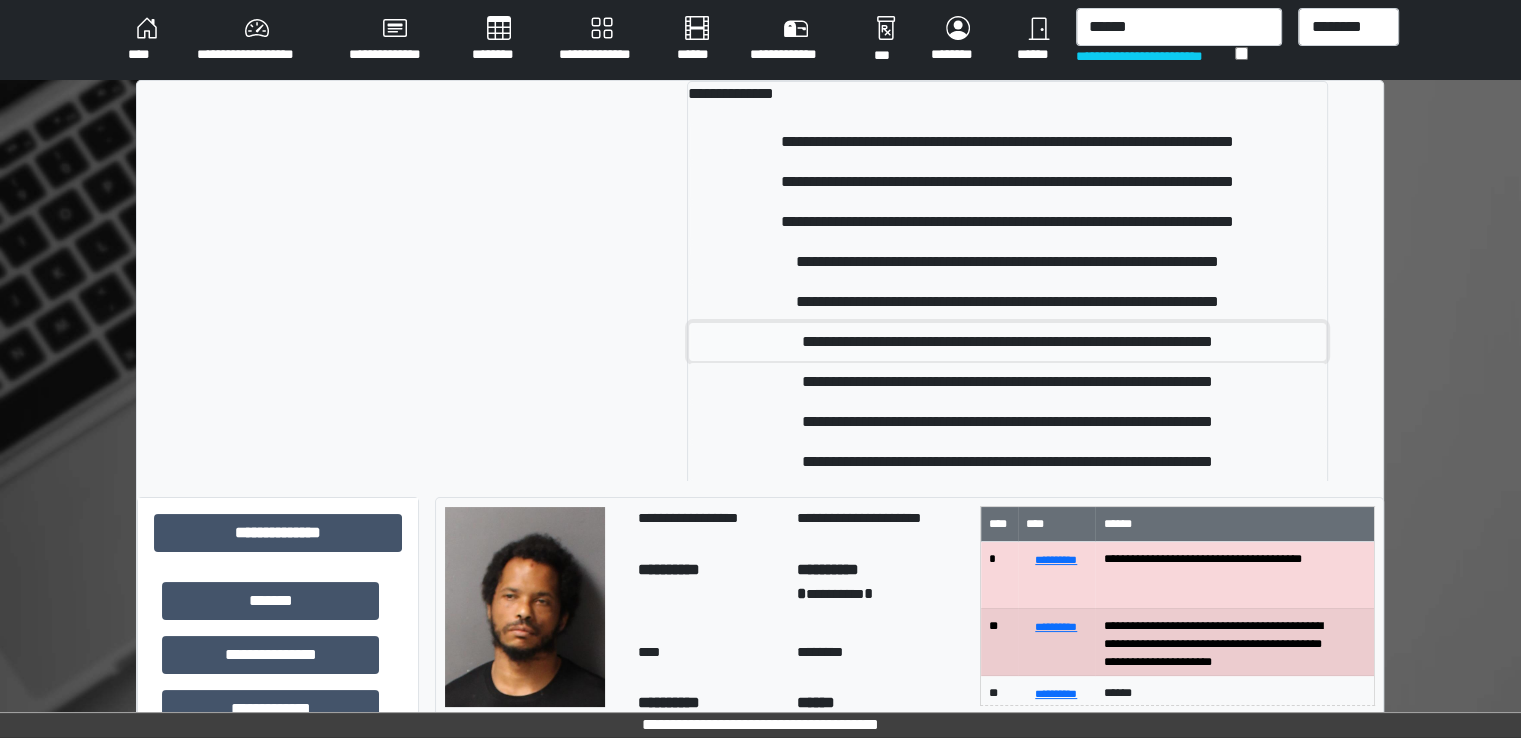 click on "**********" at bounding box center (1008, 342) 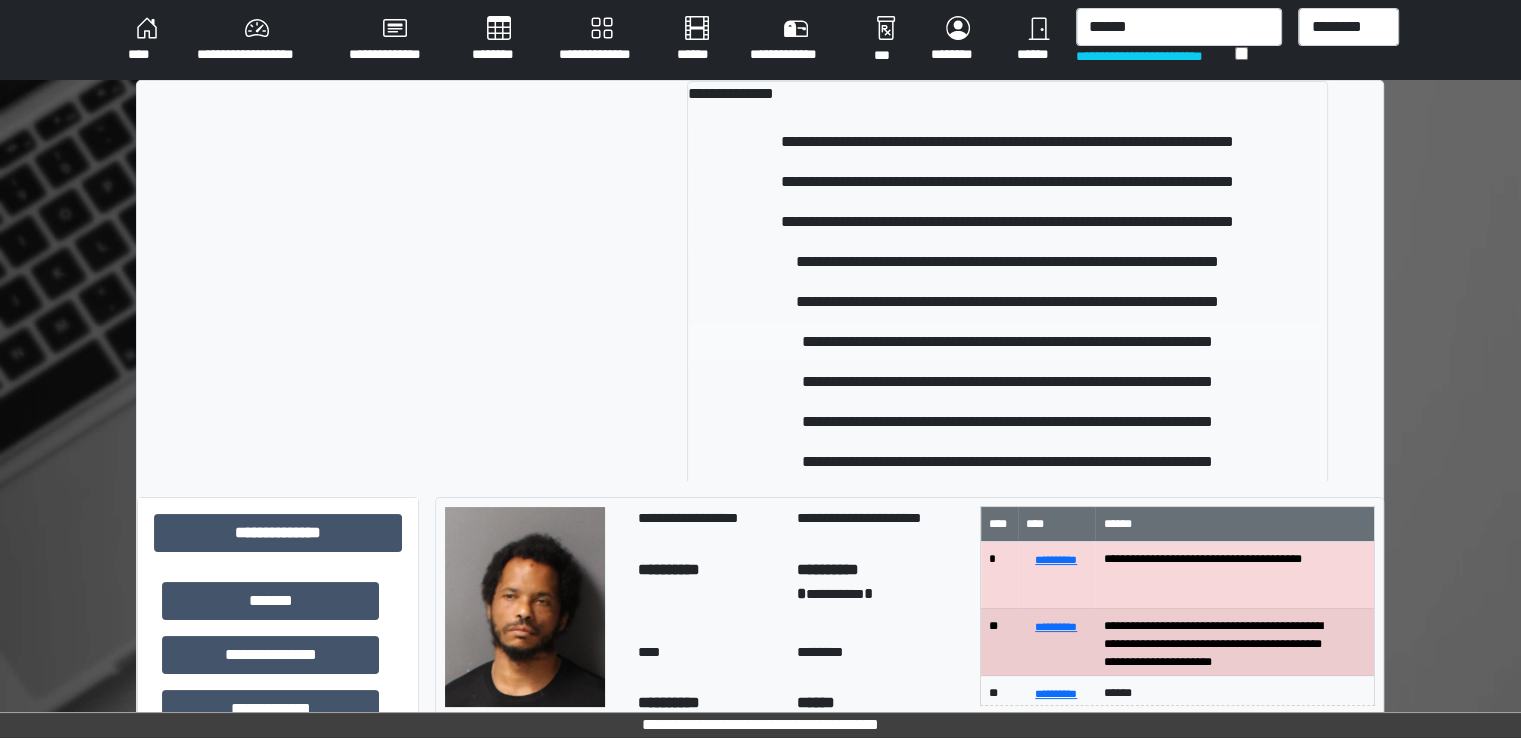 type 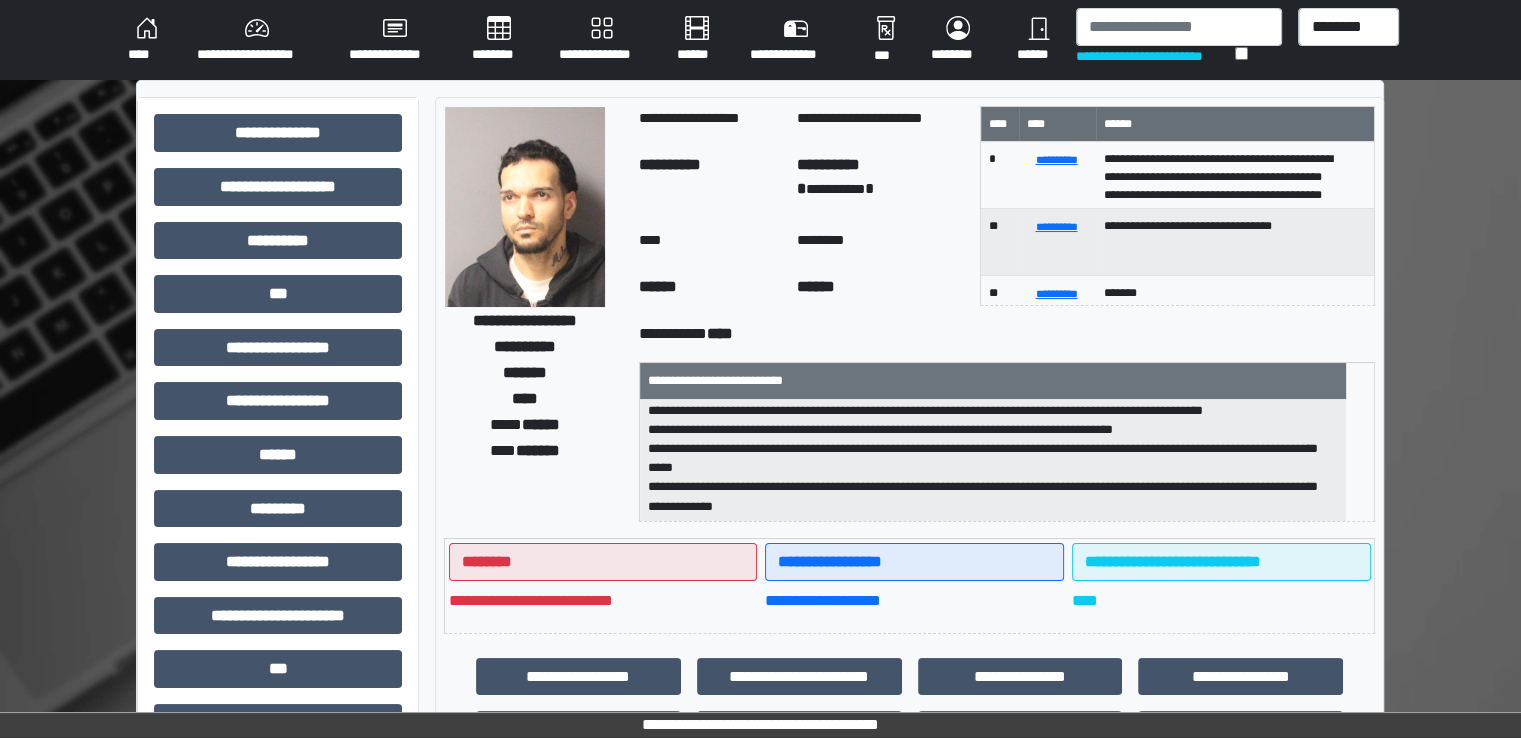 scroll, scrollTop: 25, scrollLeft: 0, axis: vertical 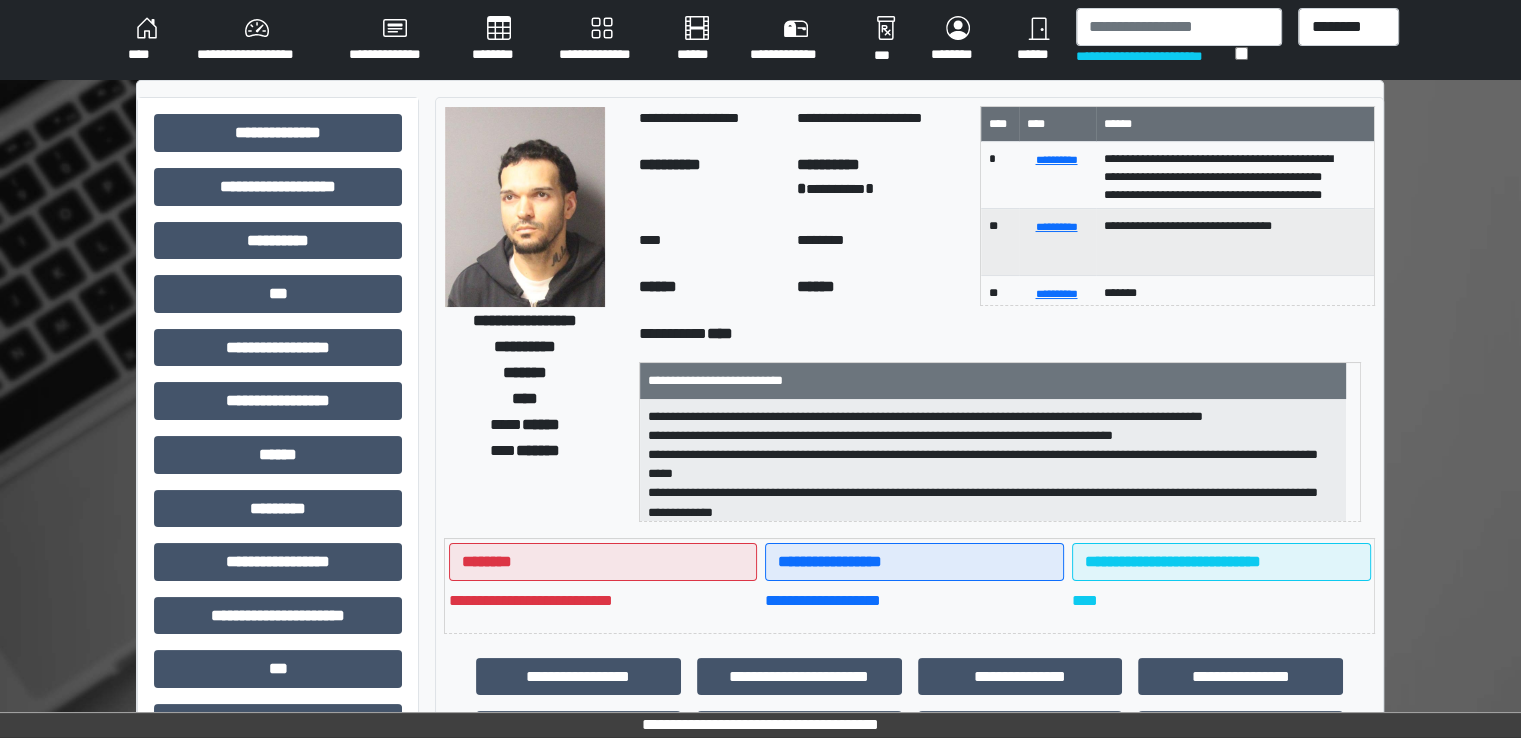 click on "**********" at bounding box center (993, 461) 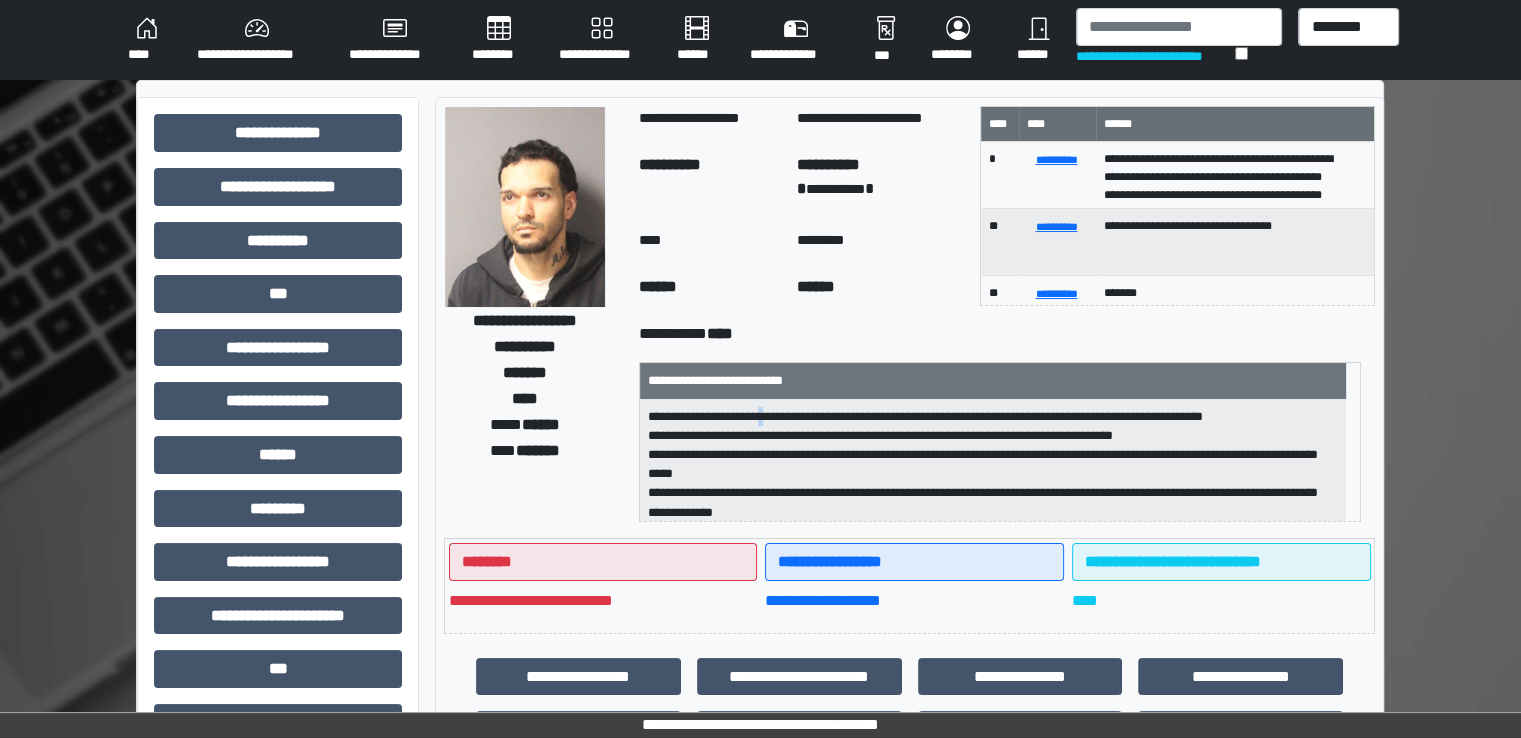 click on "**********" at bounding box center (993, 461) 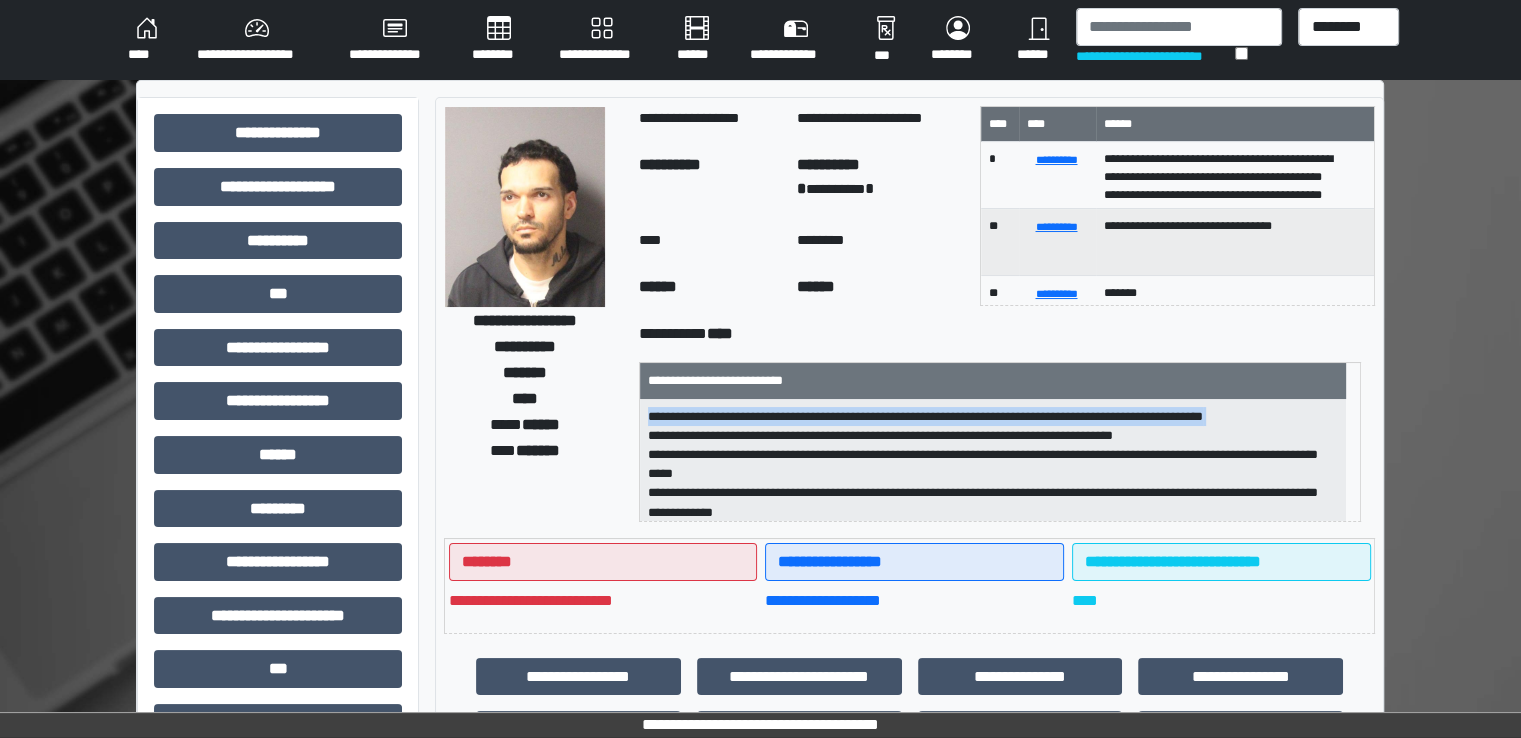 click on "**********" at bounding box center [993, 461] 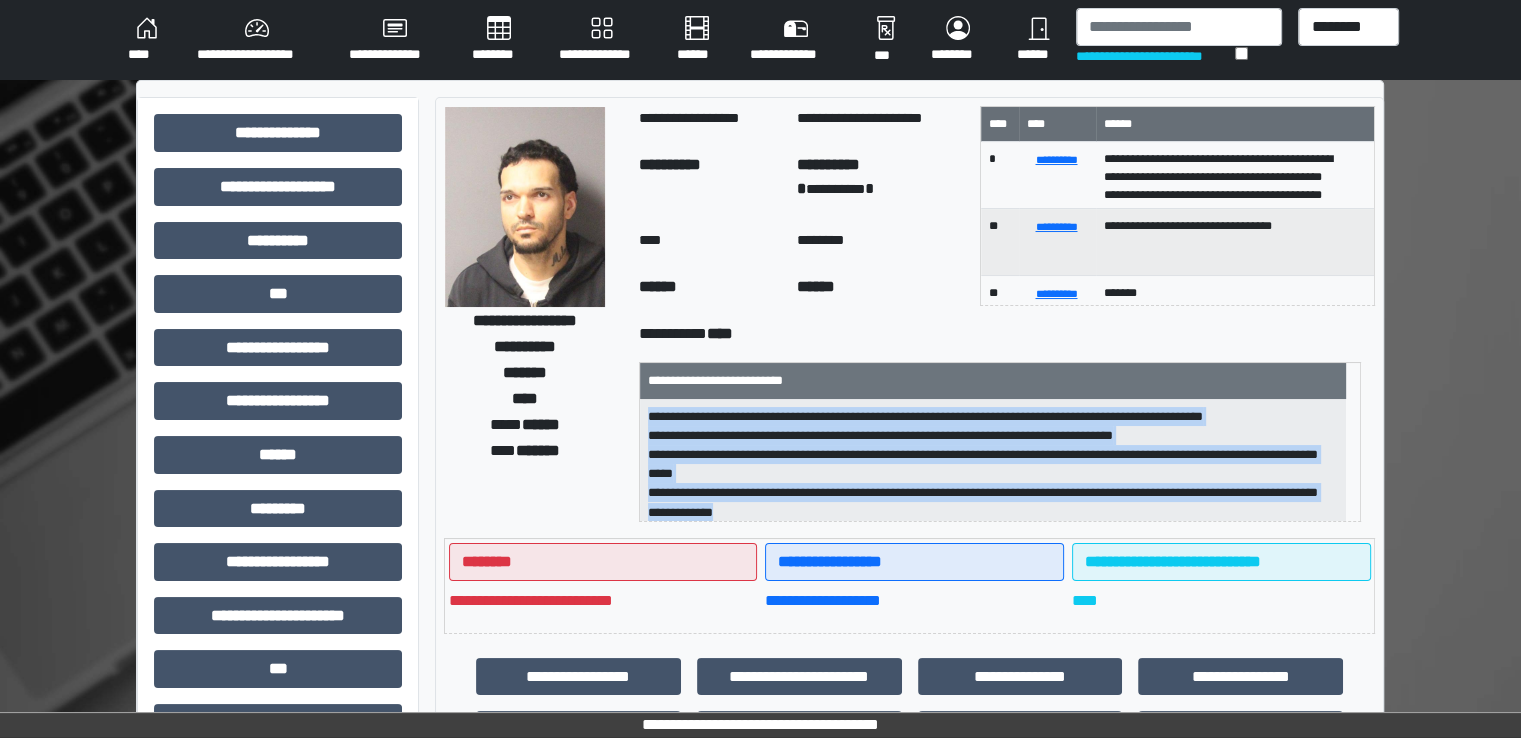 drag, startPoint x: 831, startPoint y: 416, endPoint x: 784, endPoint y: 509, distance: 104.20173 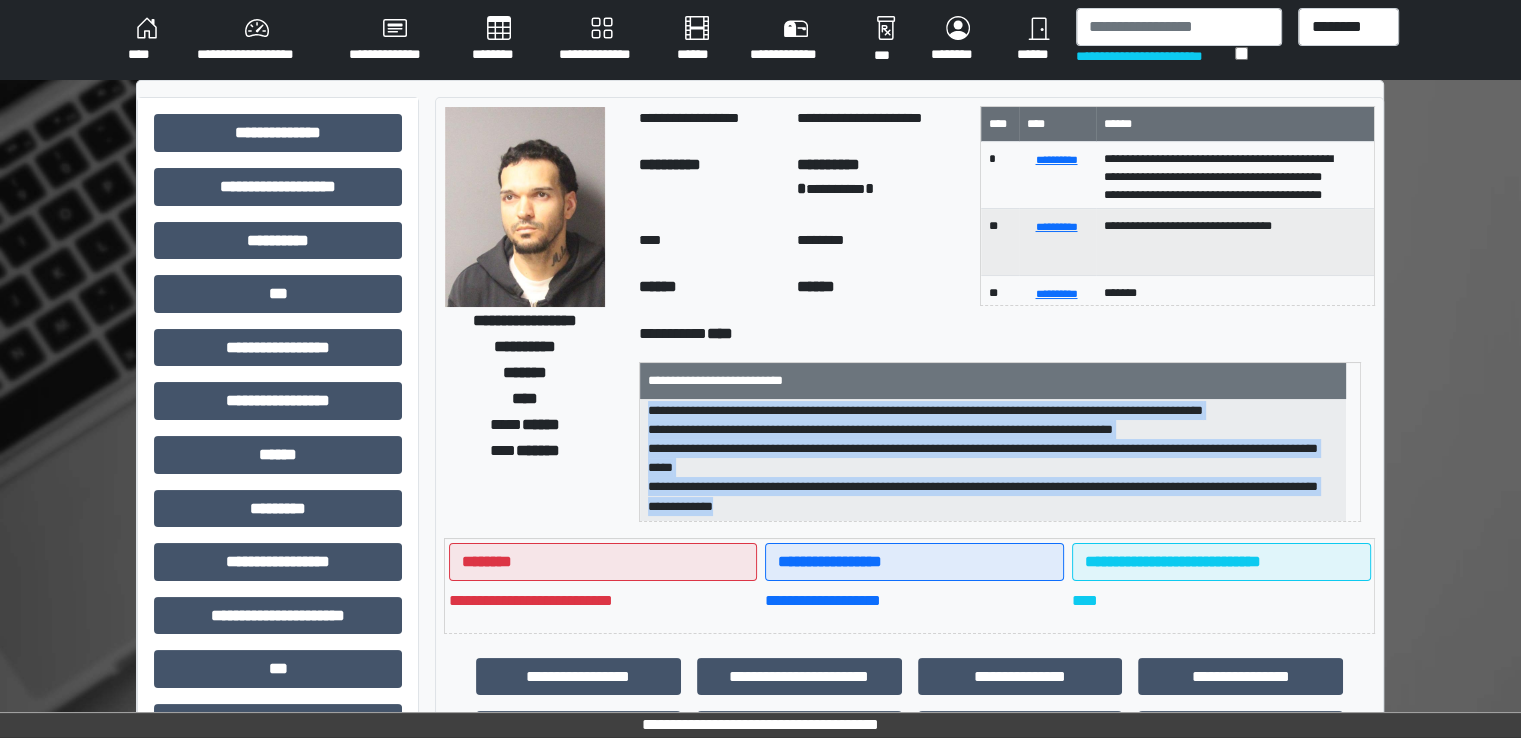 scroll, scrollTop: 1, scrollLeft: 0, axis: vertical 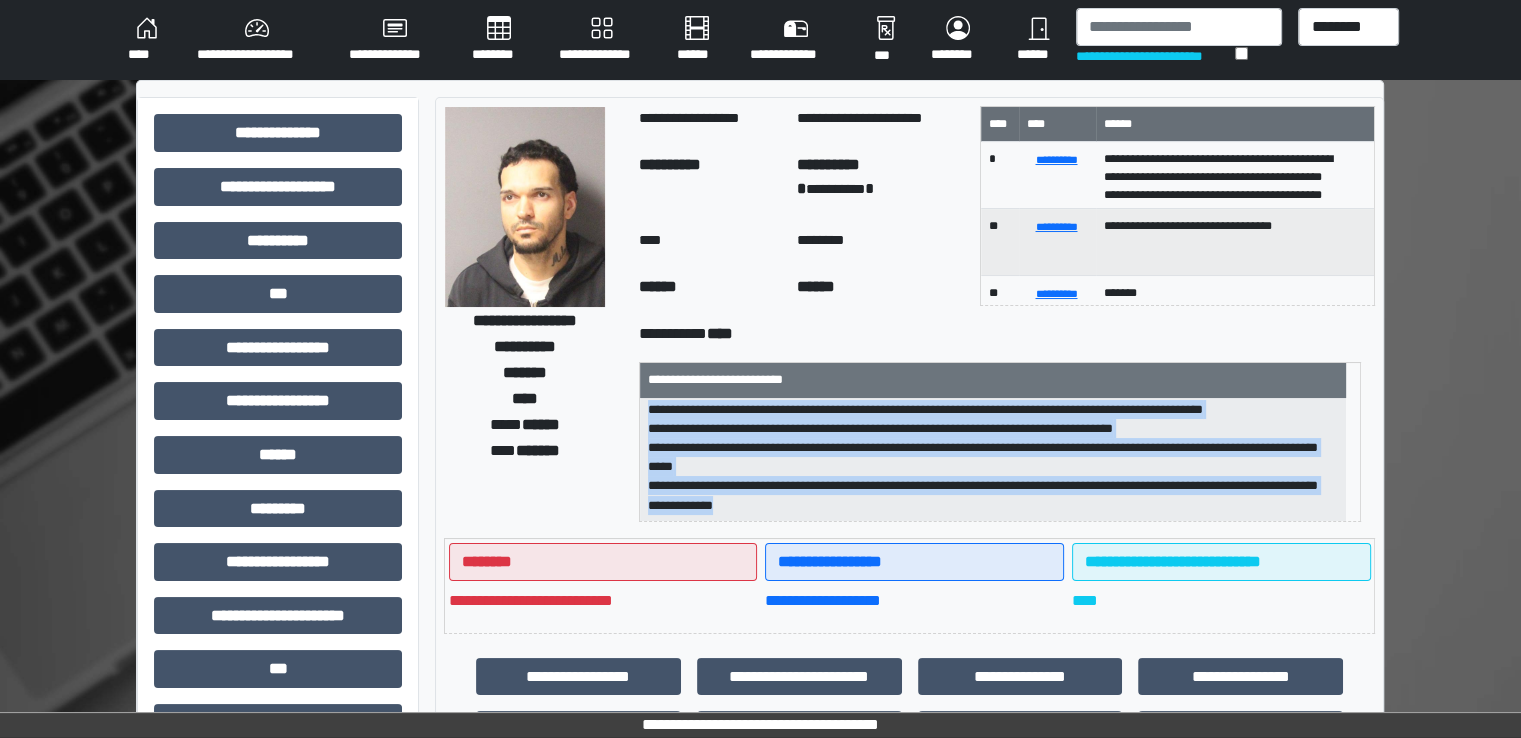 click on "**********" at bounding box center (993, 460) 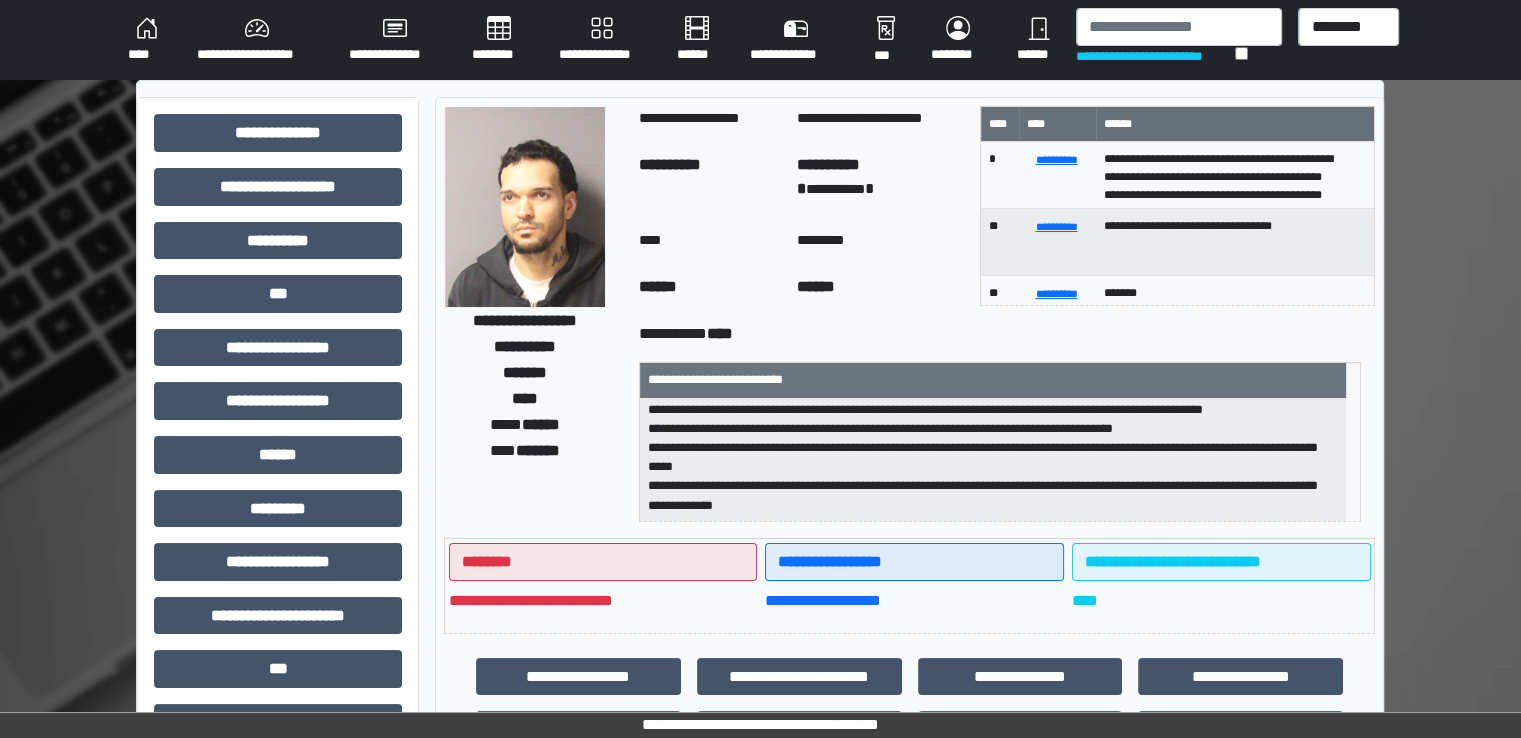 scroll, scrollTop: 25, scrollLeft: 0, axis: vertical 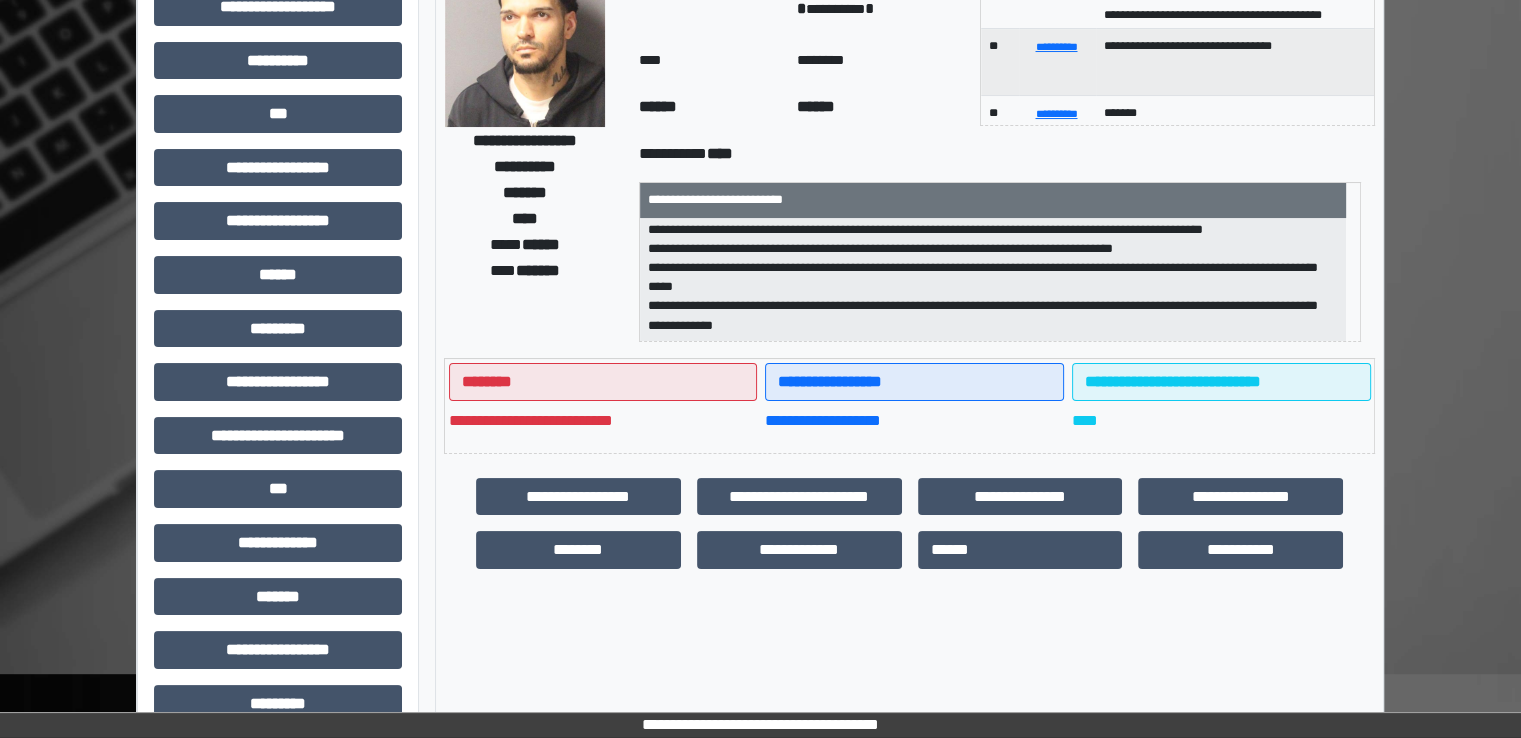 click on "********" at bounding box center (578, 550) 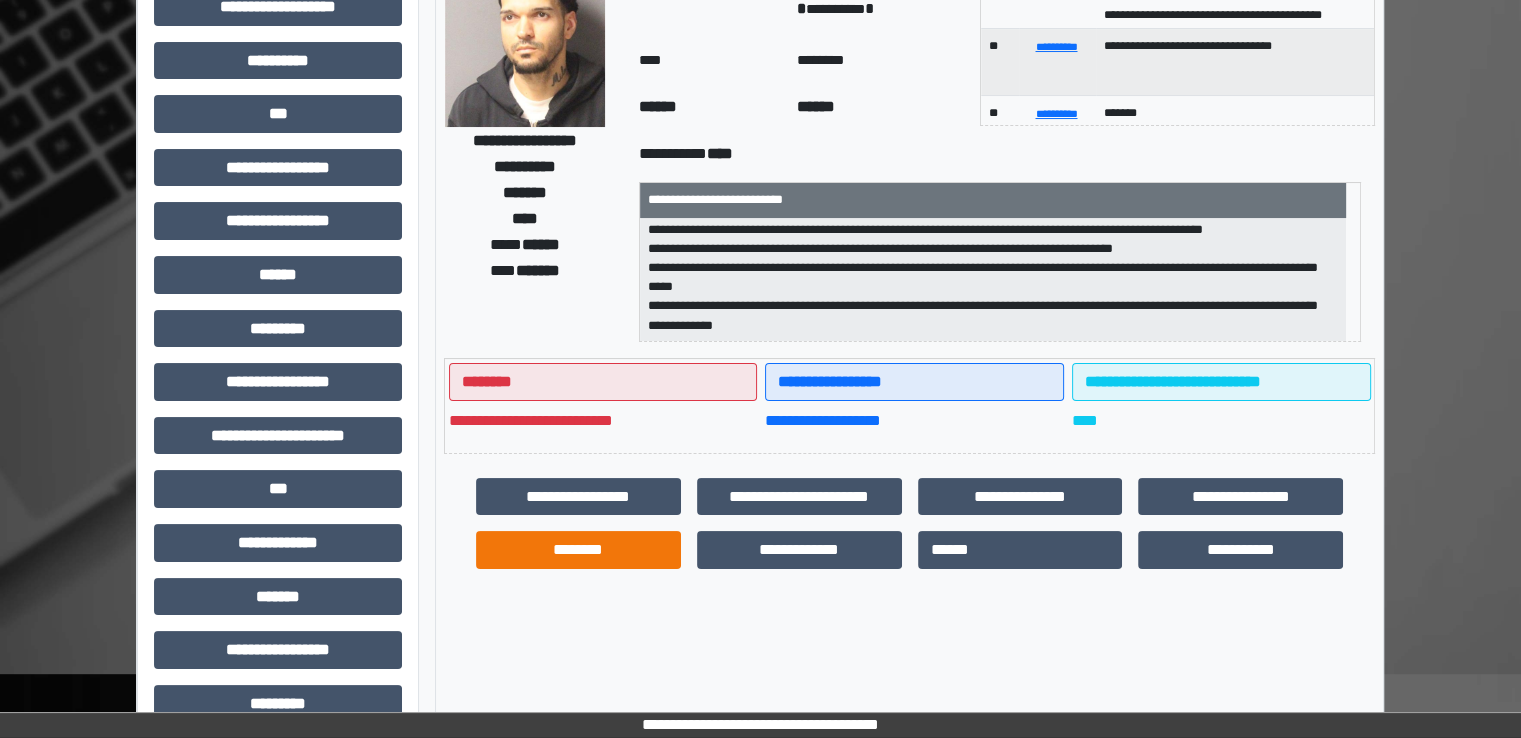 scroll, scrollTop: 428, scrollLeft: 0, axis: vertical 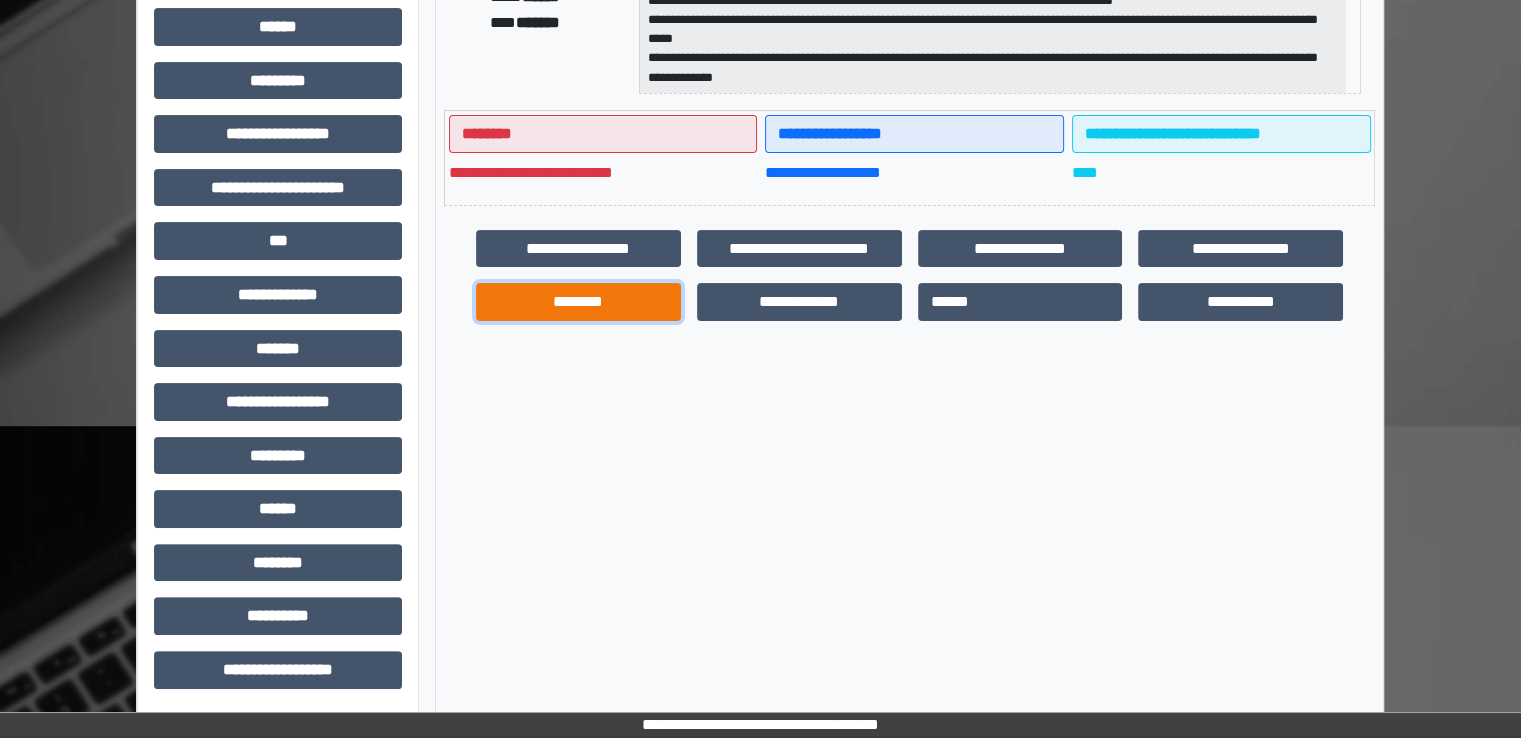 click on "********" at bounding box center [578, 302] 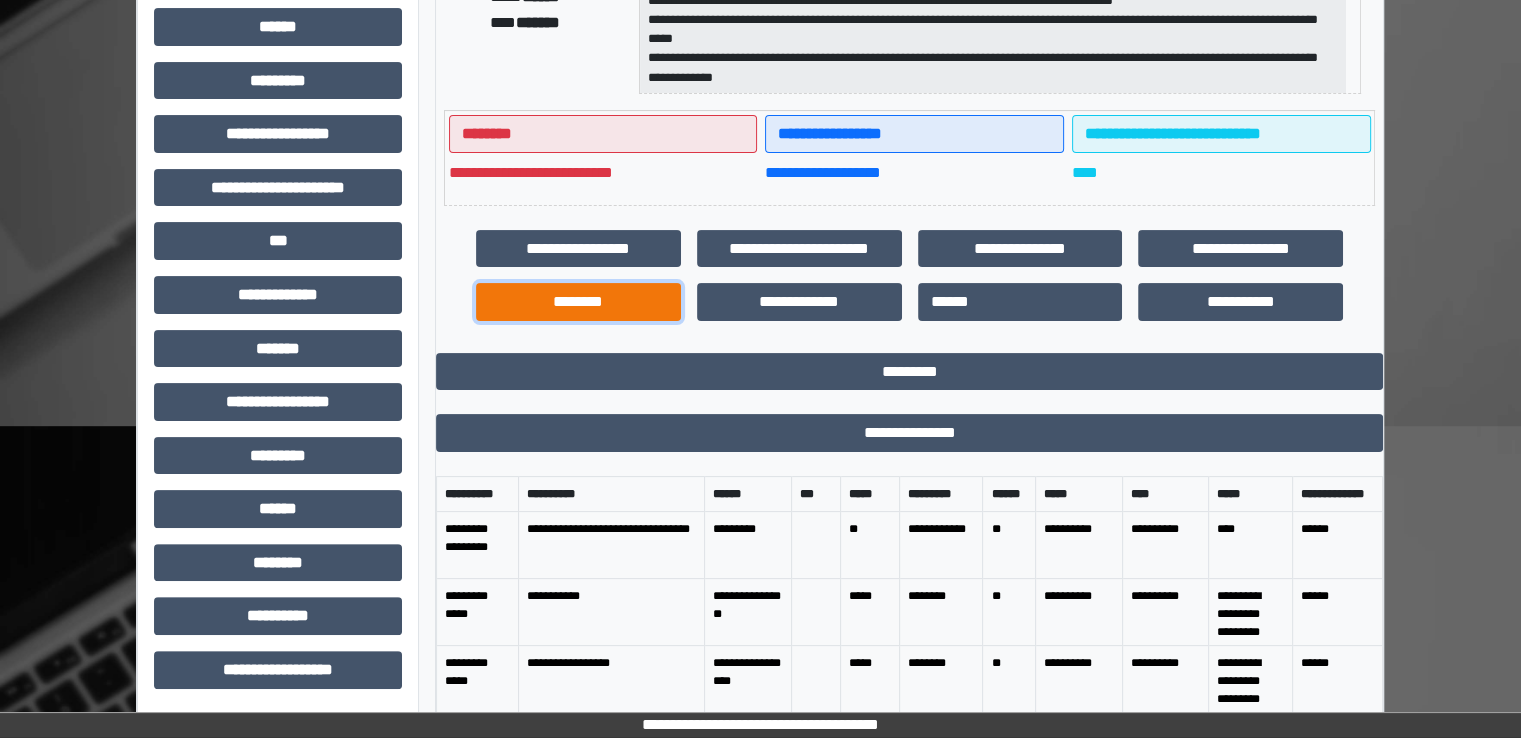 click on "********" at bounding box center [578, 302] 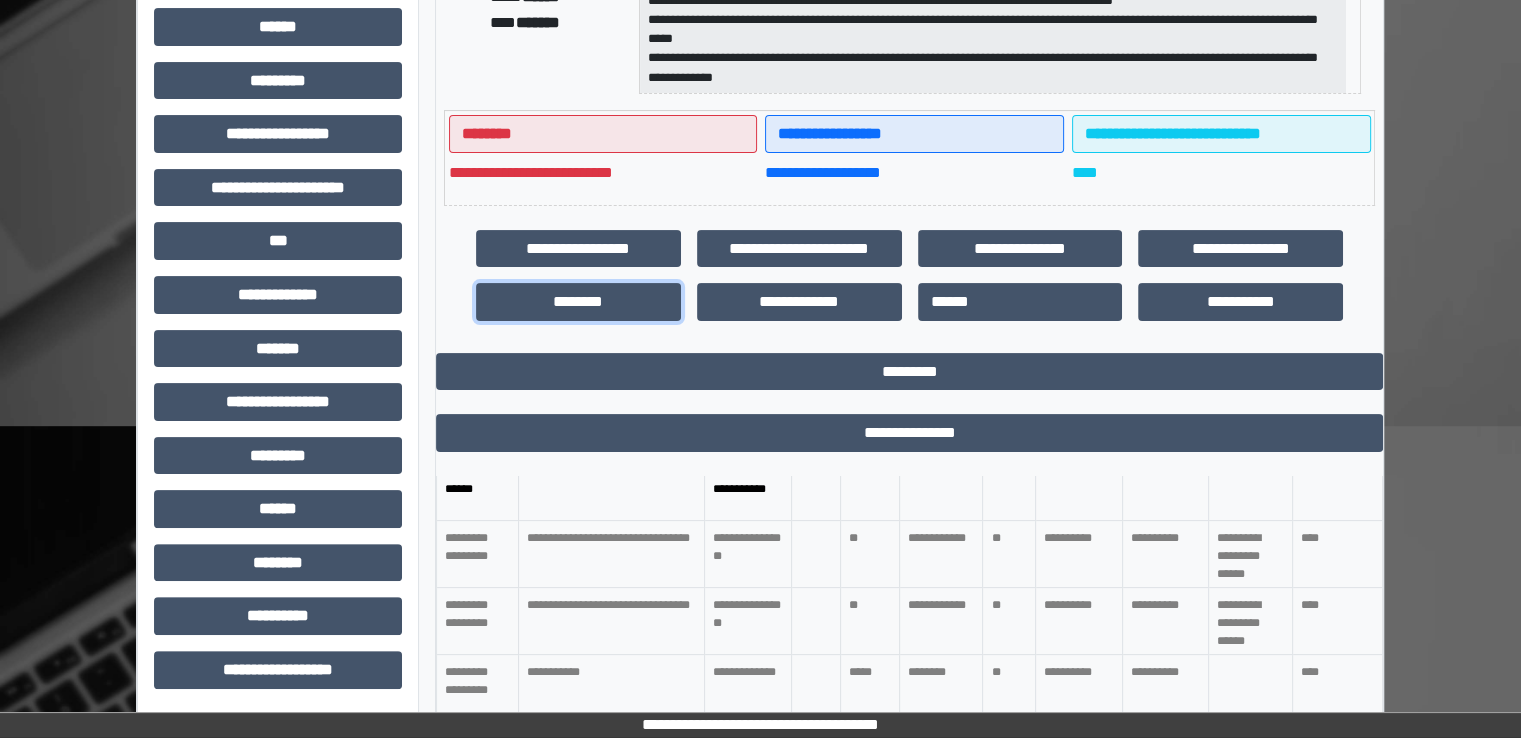 scroll, scrollTop: 260, scrollLeft: 0, axis: vertical 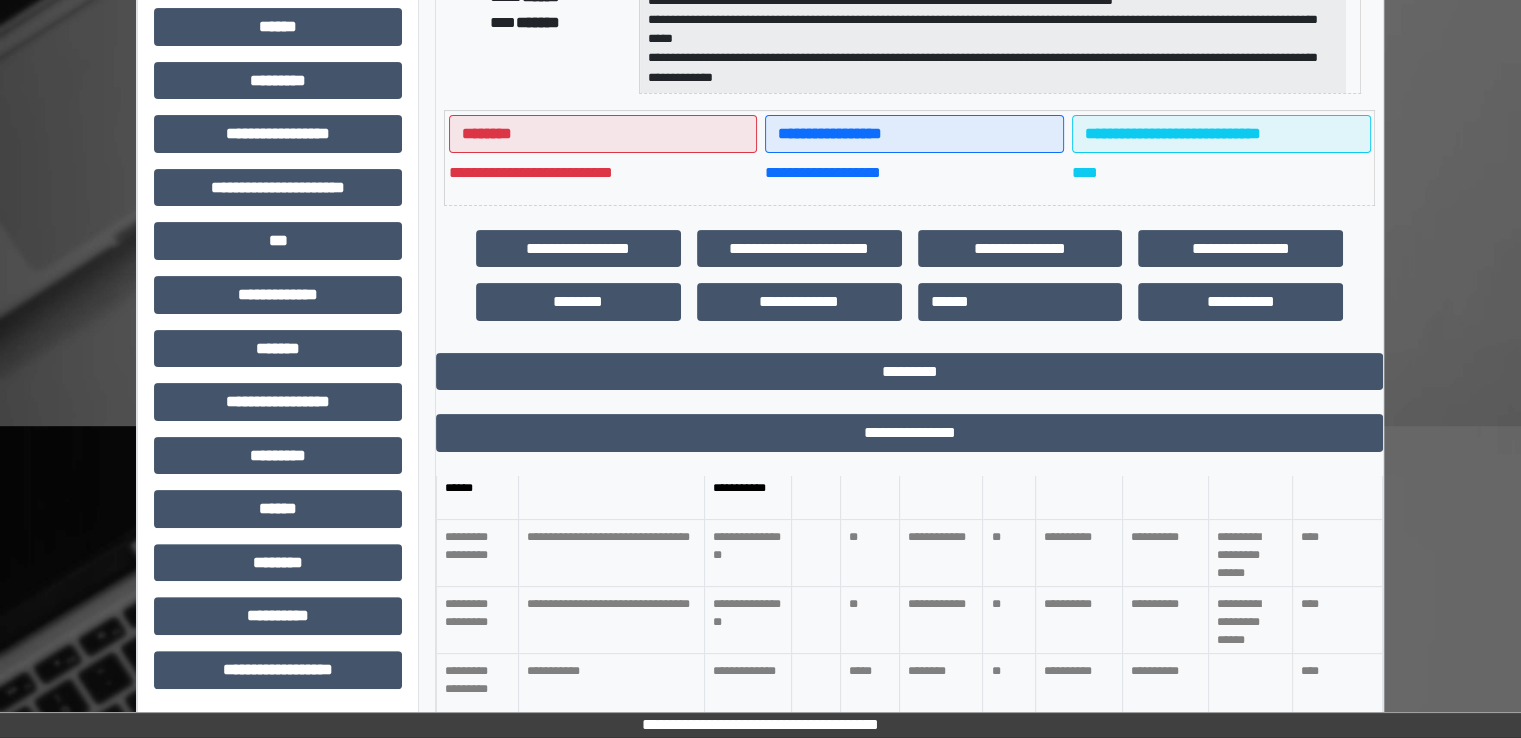 drag, startPoint x: 808, startPoint y: 599, endPoint x: 676, endPoint y: 109, distance: 507.46823 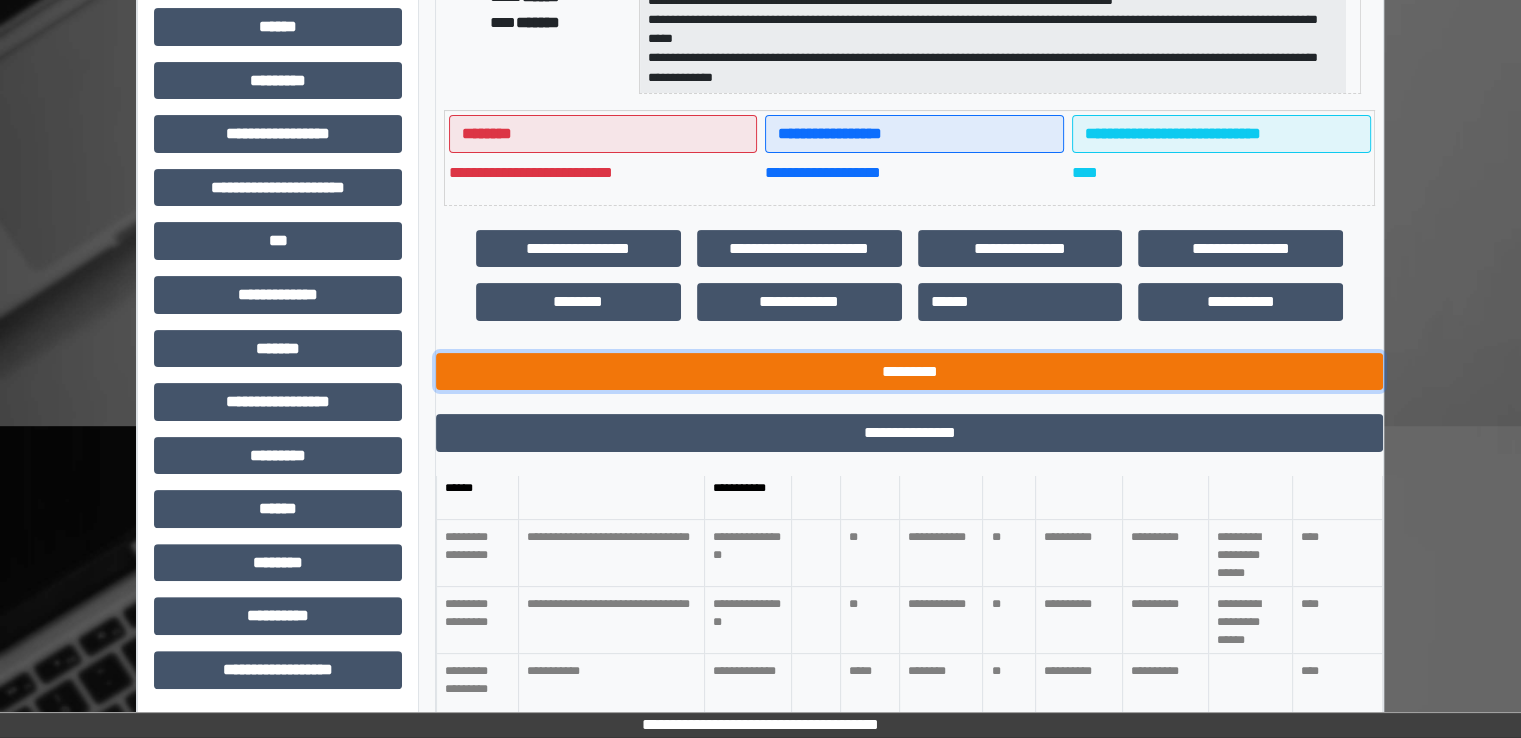 click on "*********" at bounding box center [909, 372] 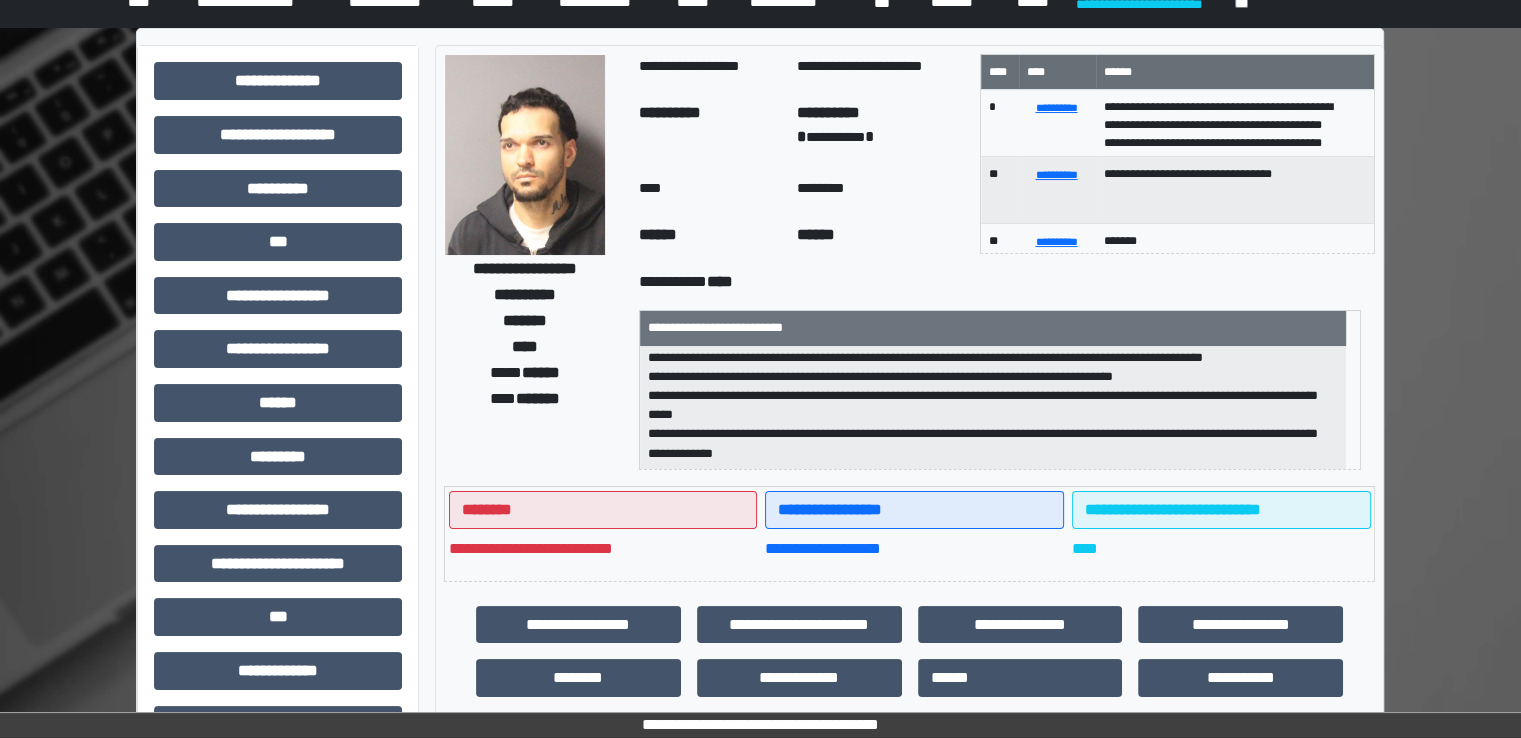 scroll, scrollTop: 49, scrollLeft: 0, axis: vertical 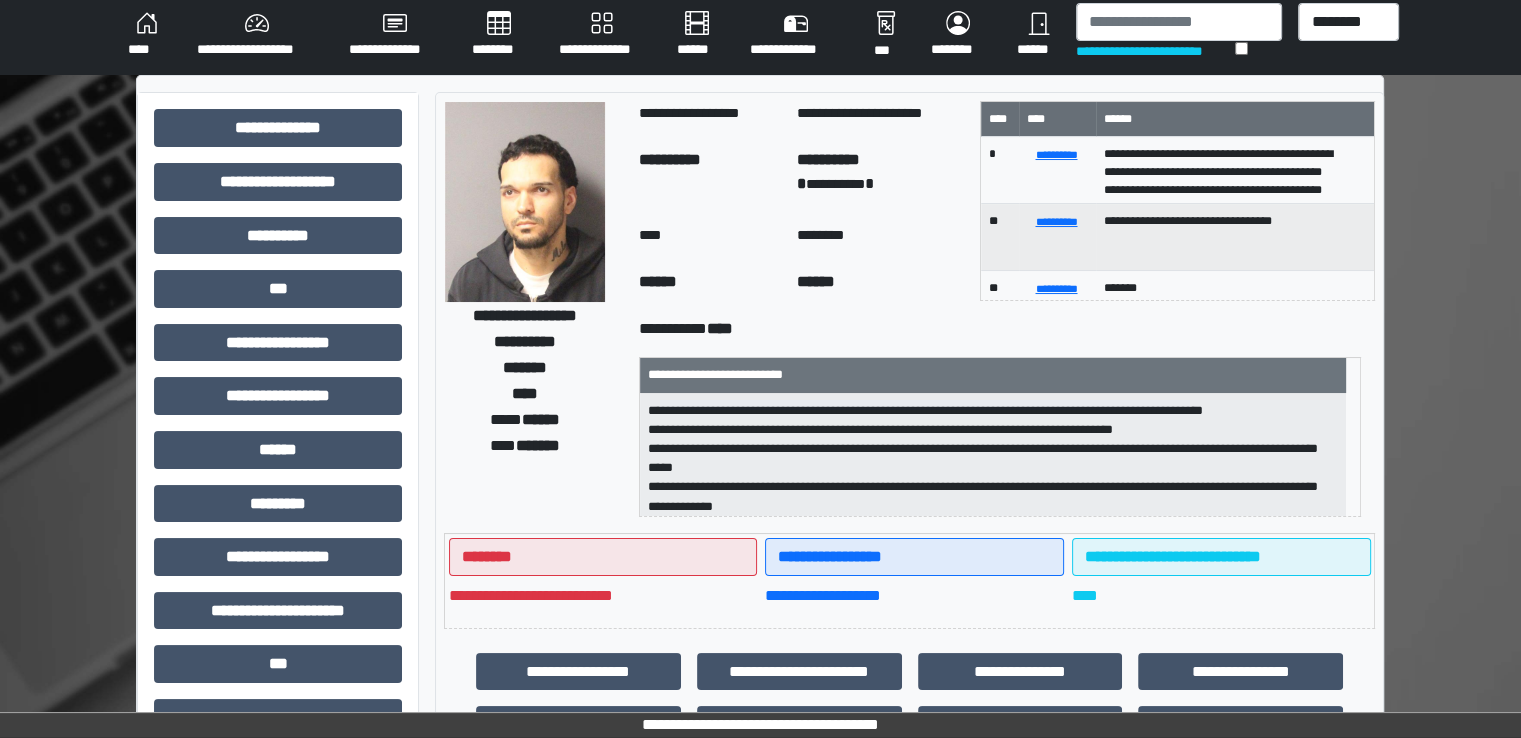 click on "*******" at bounding box center (525, 368) 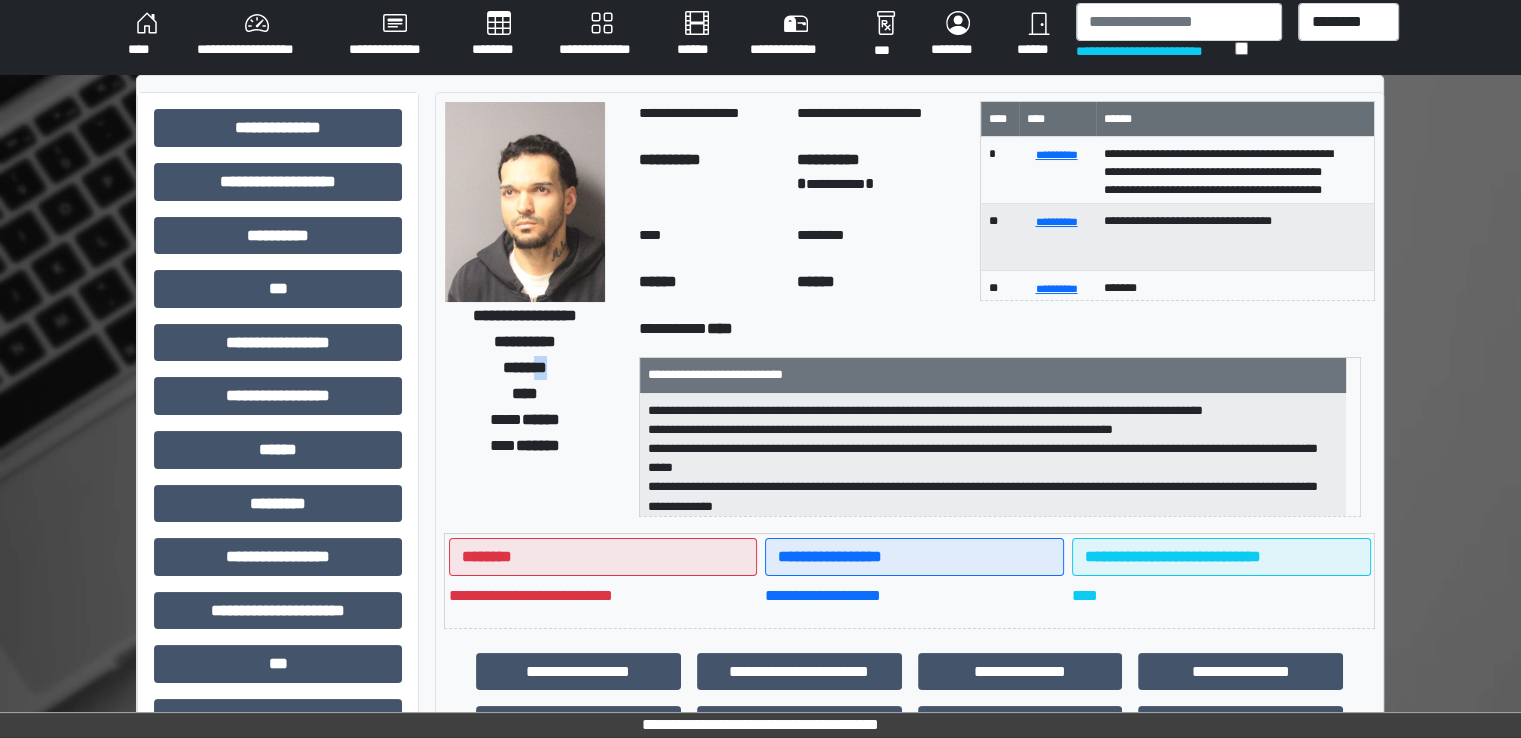 click on "*******" at bounding box center (525, 368) 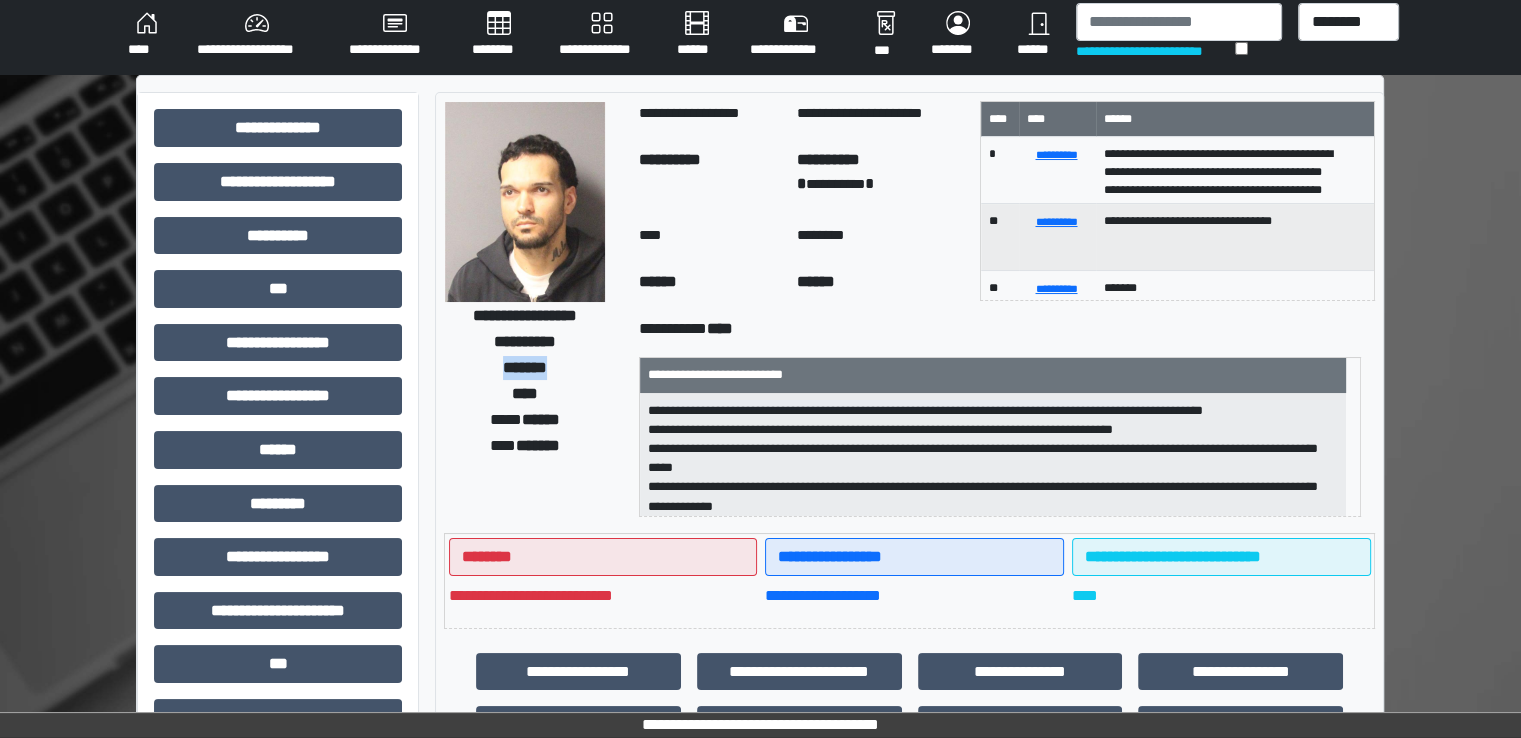 click on "*******" at bounding box center (525, 368) 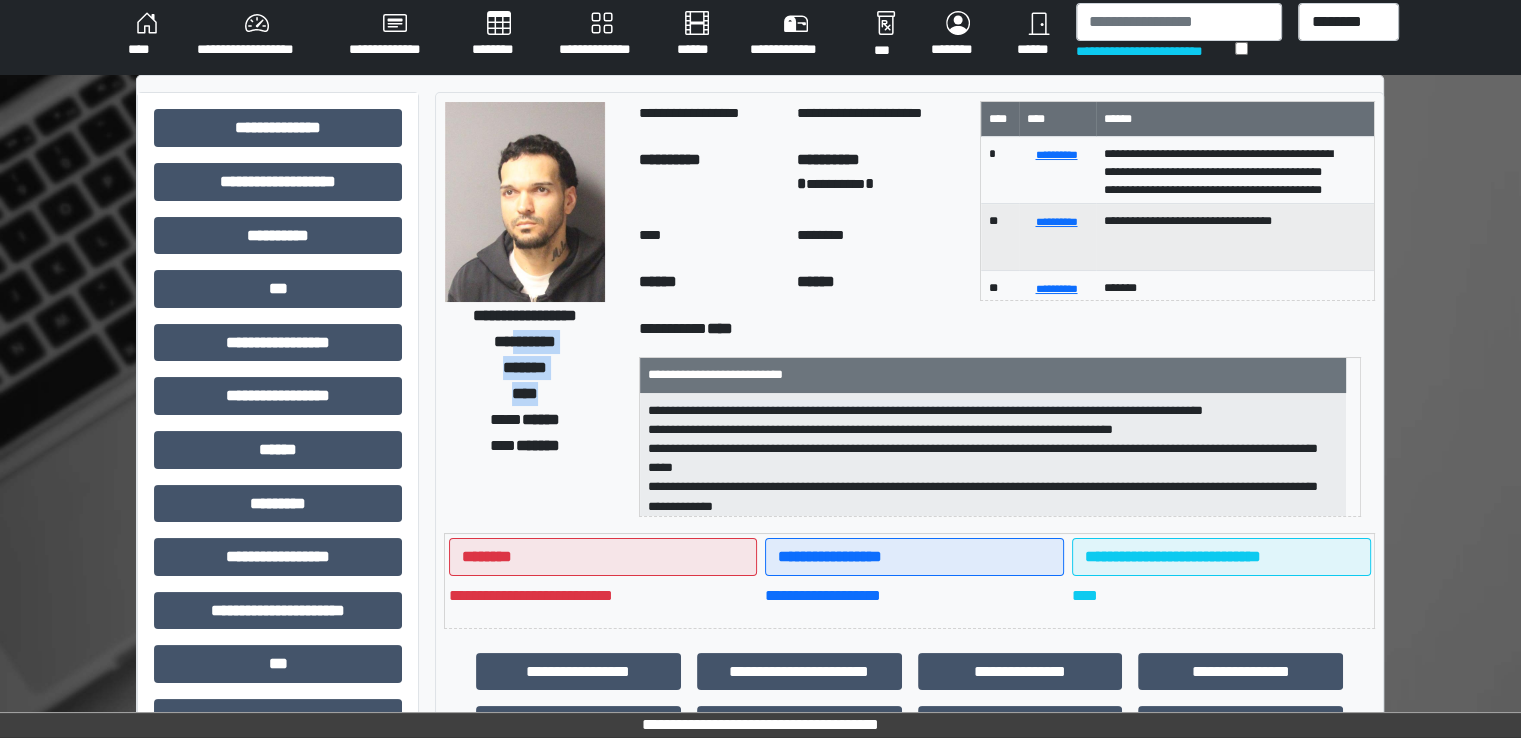 drag, startPoint x: 507, startPoint y: 349, endPoint x: 545, endPoint y: 386, distance: 53.037724 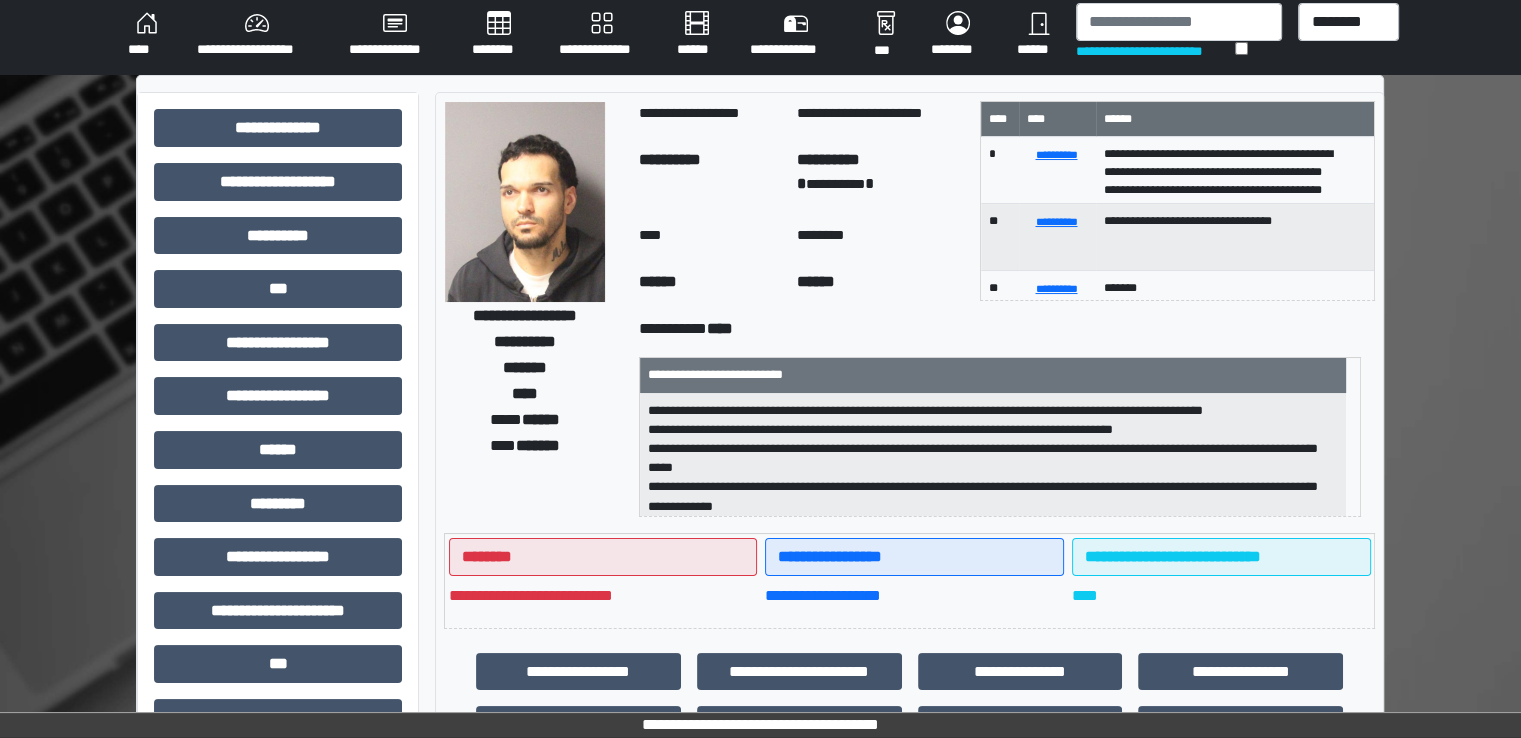 click on "*******" at bounding box center (525, 367) 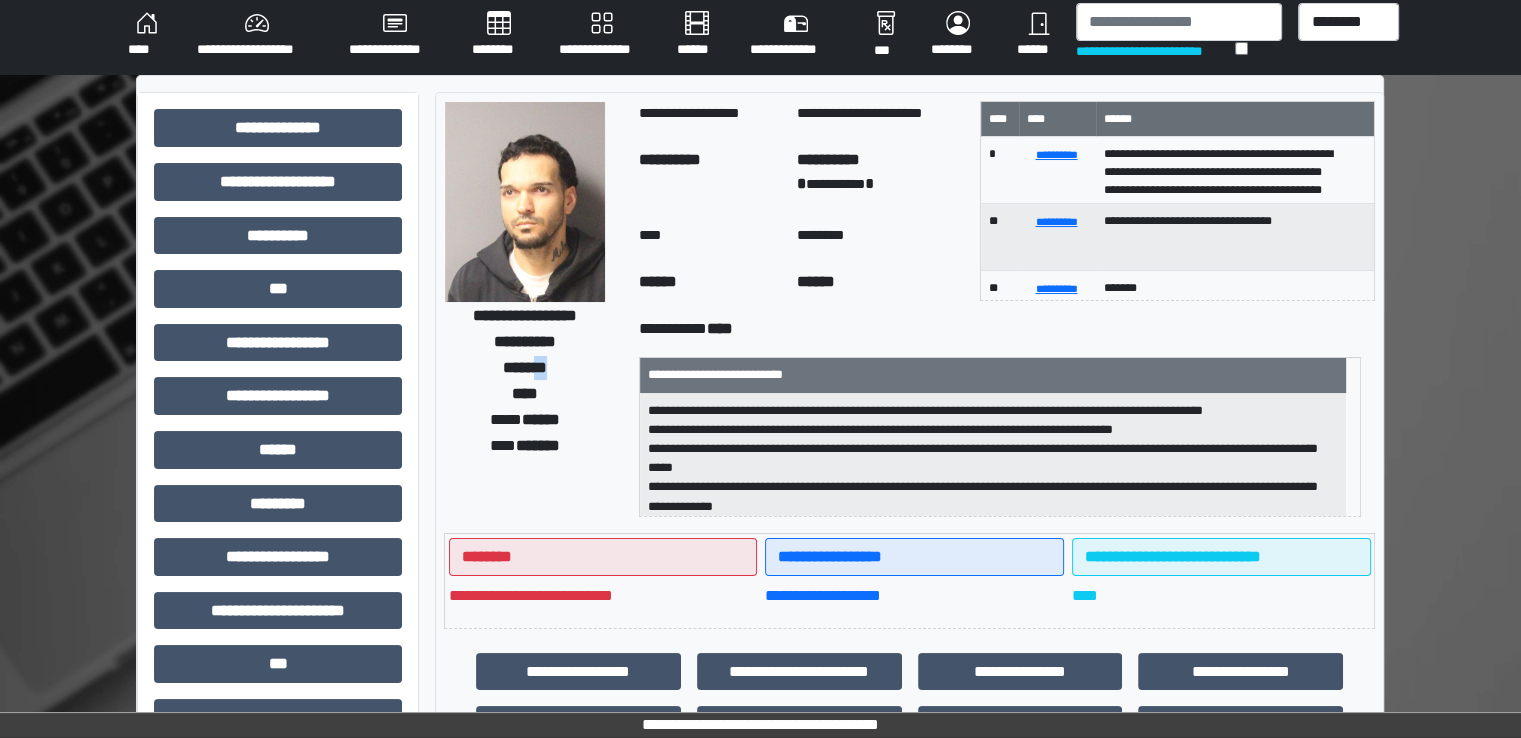 click on "*******" at bounding box center (525, 367) 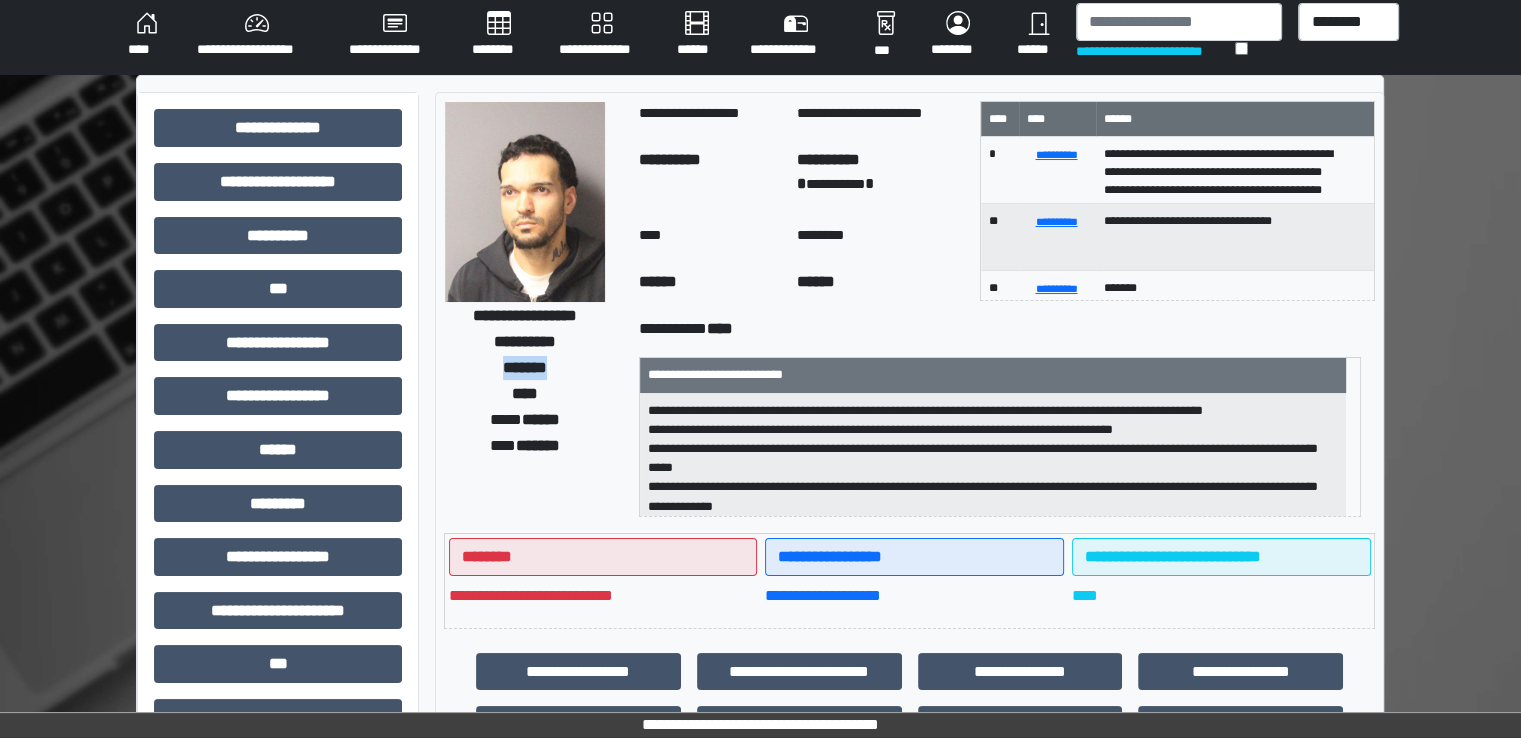 click on "*******" at bounding box center (525, 367) 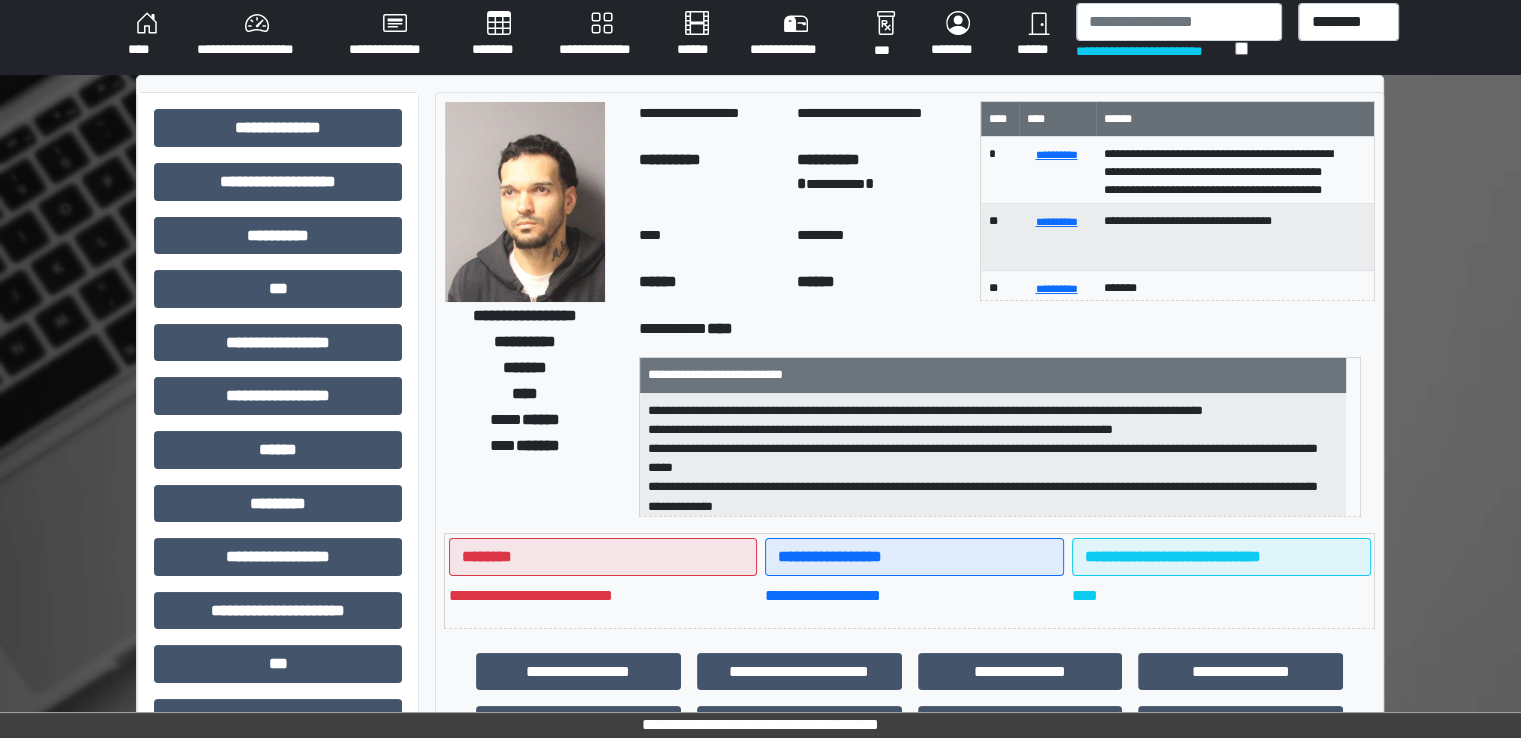 click on "**********" at bounding box center (760, 618) 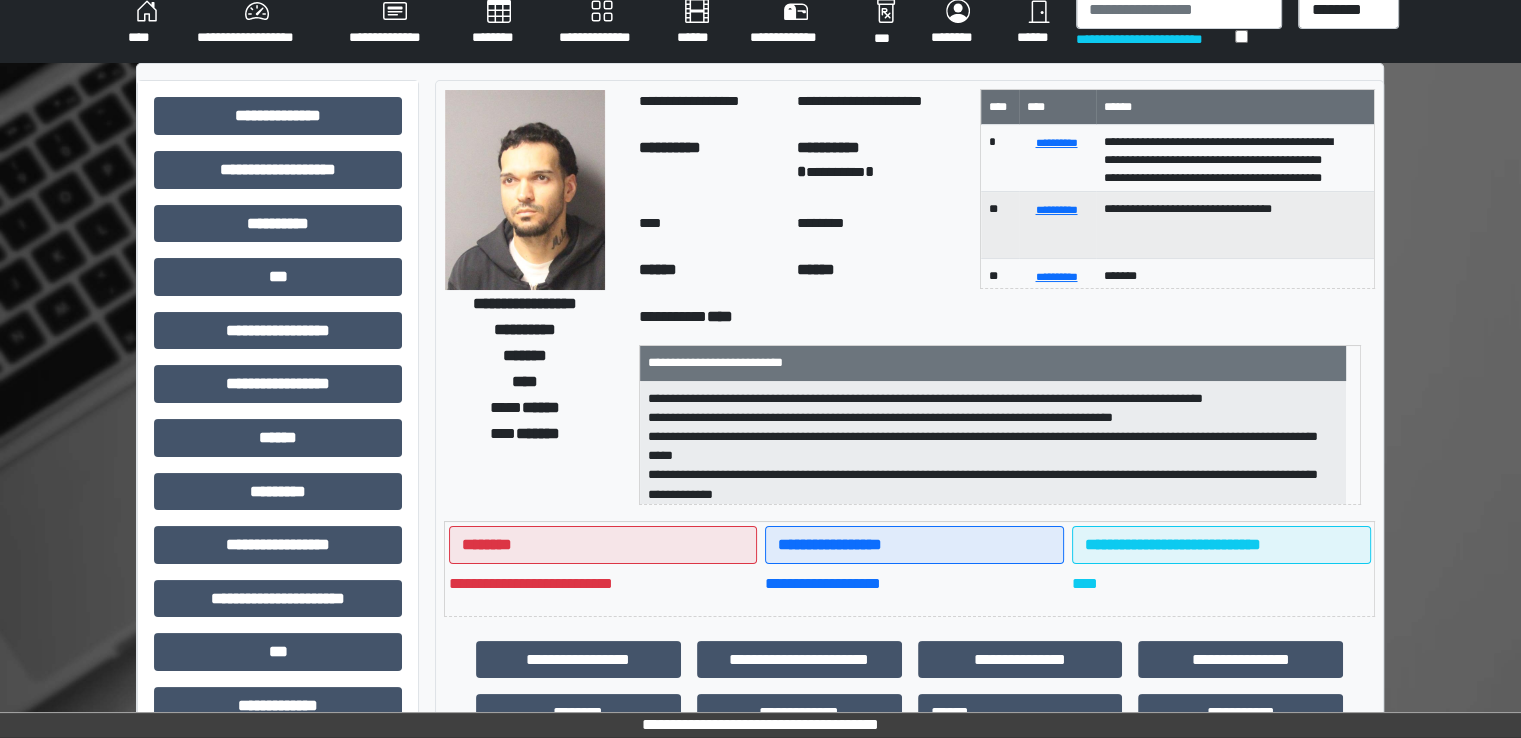 scroll, scrollTop: 26, scrollLeft: 0, axis: vertical 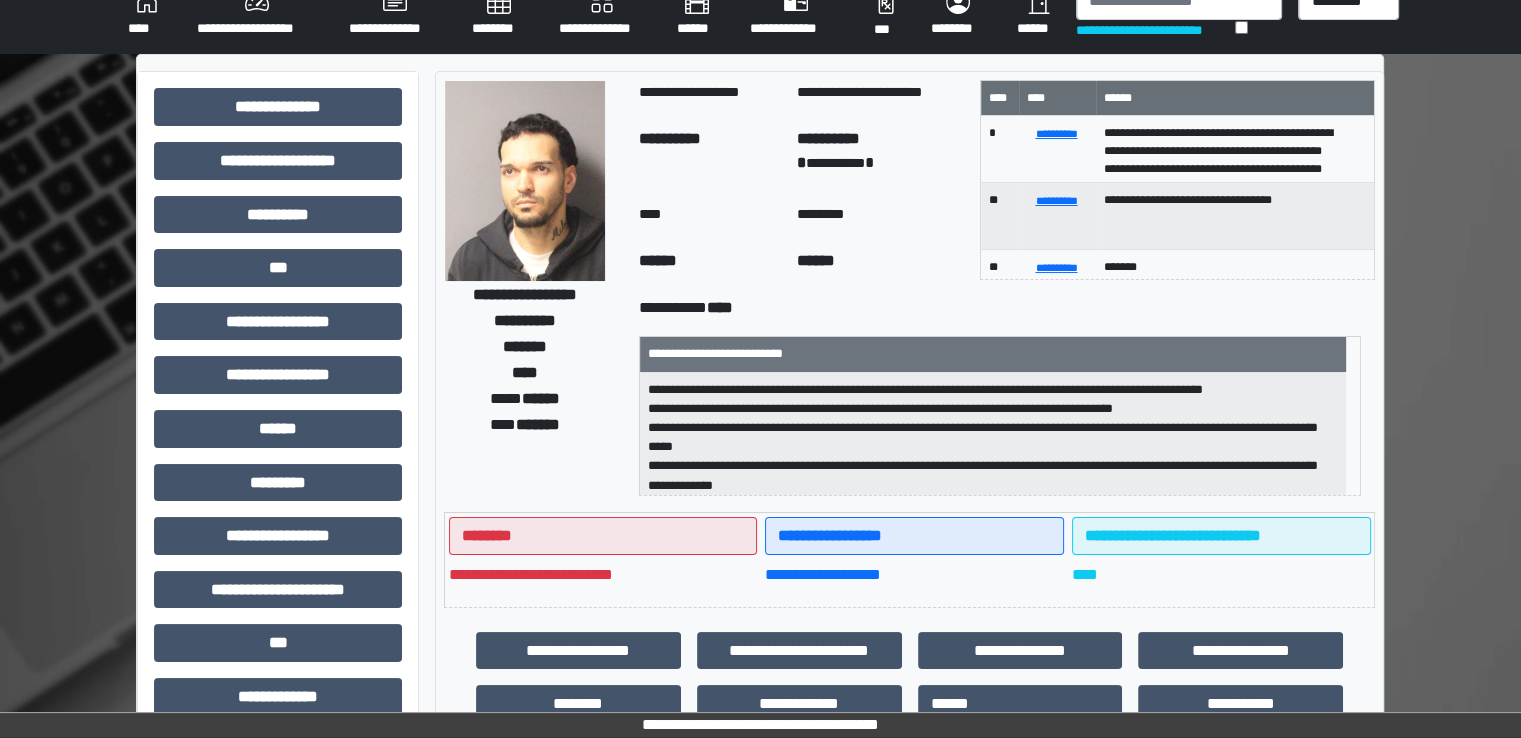 click on "**********" at bounding box center (760, 597) 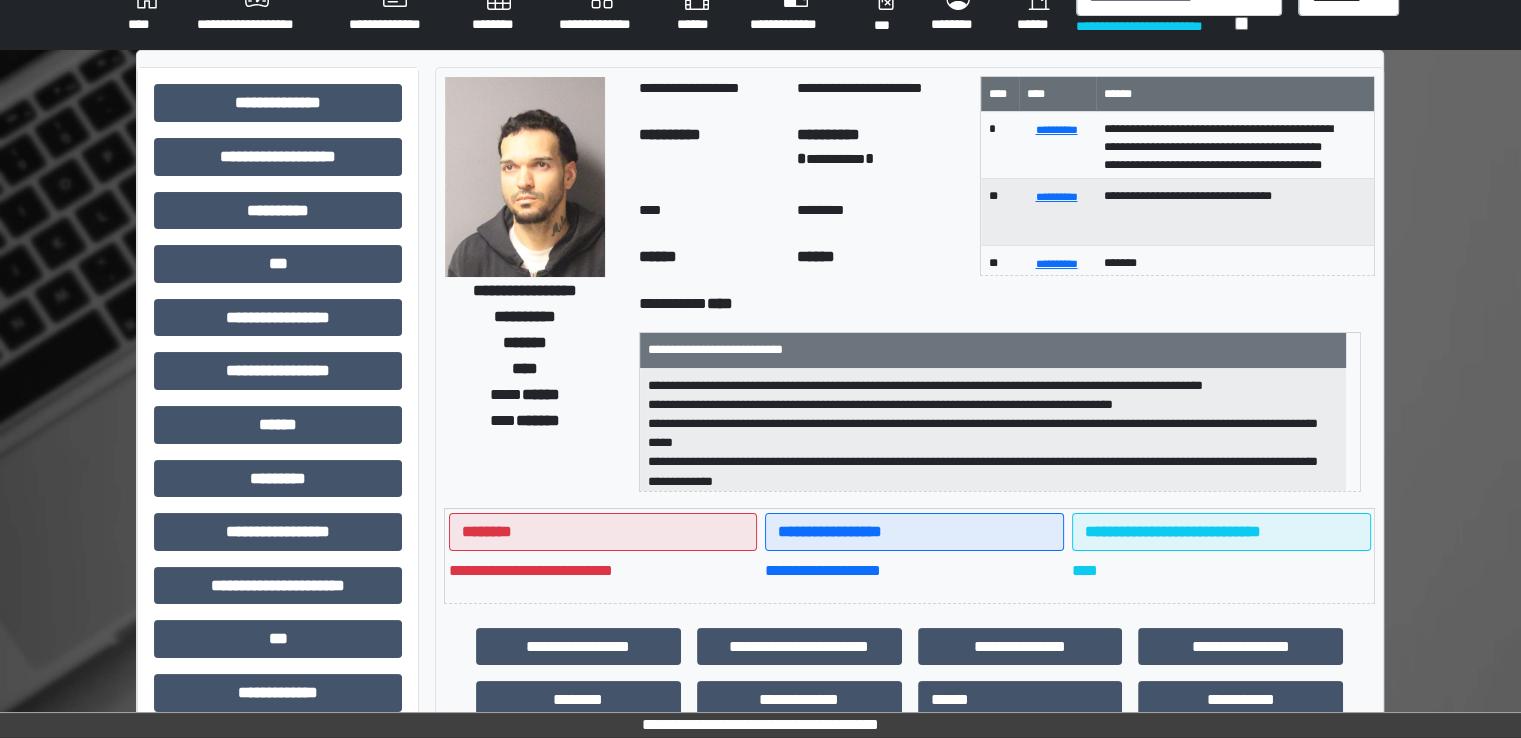 click on "**********" at bounding box center (760, 593) 